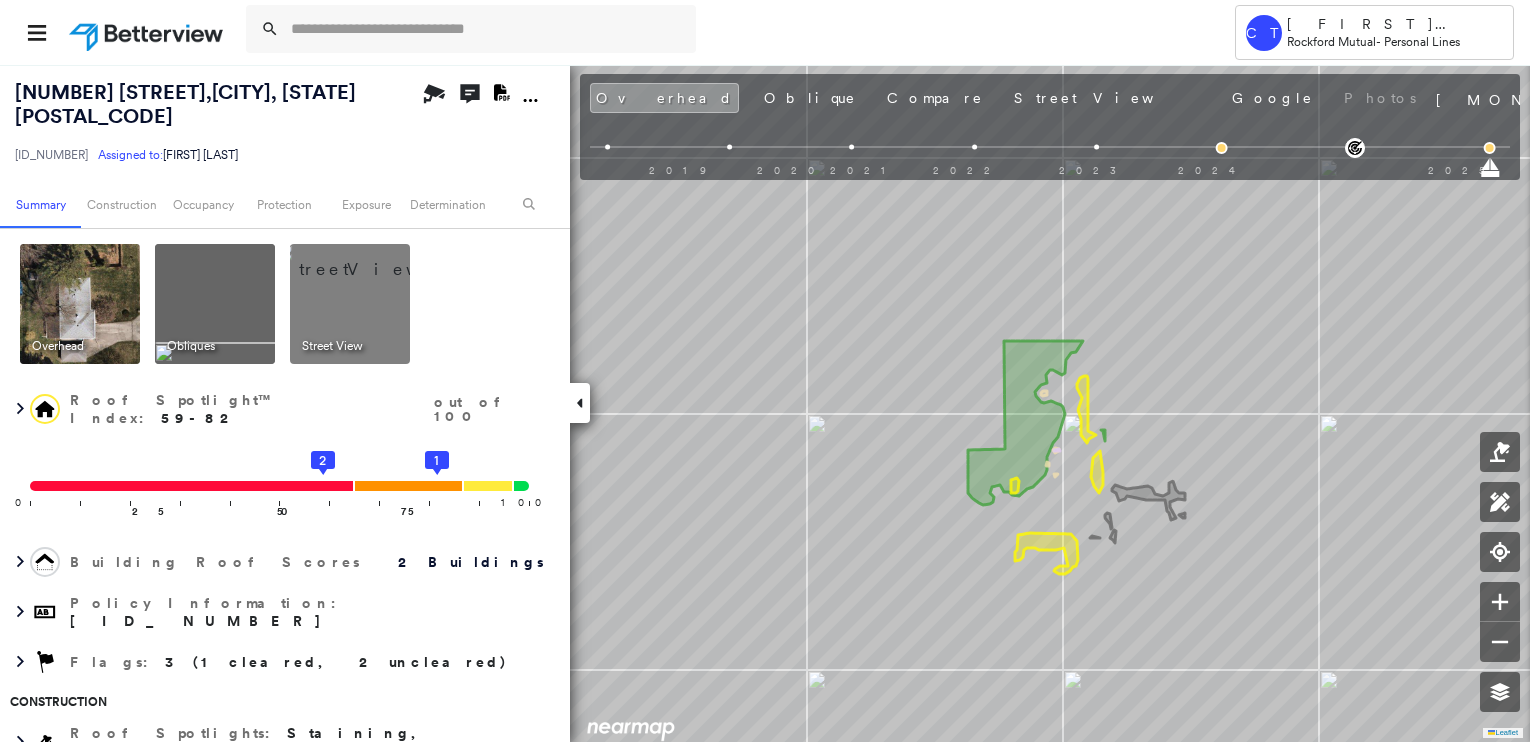 click at bounding box center [487, 29] 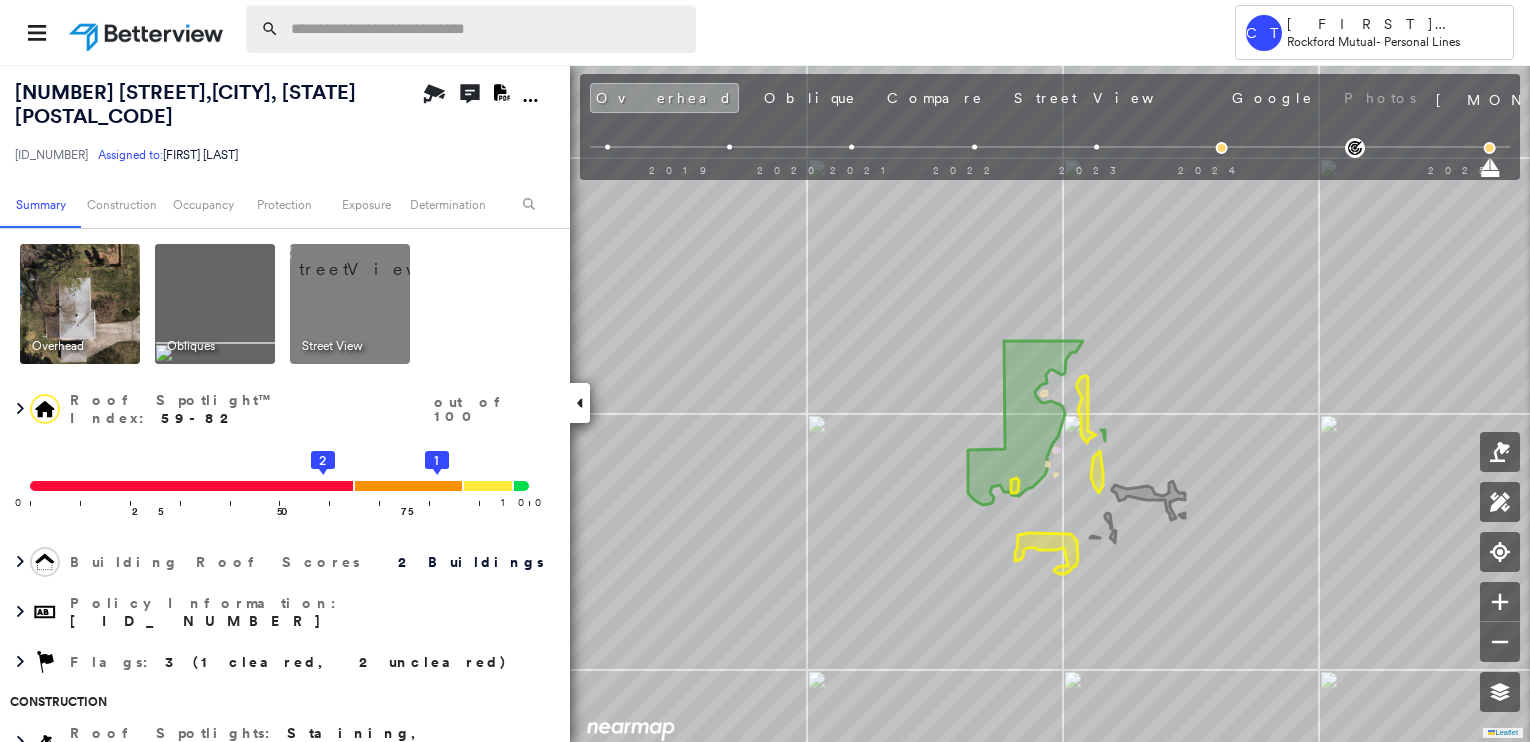 scroll, scrollTop: 0, scrollLeft: 0, axis: both 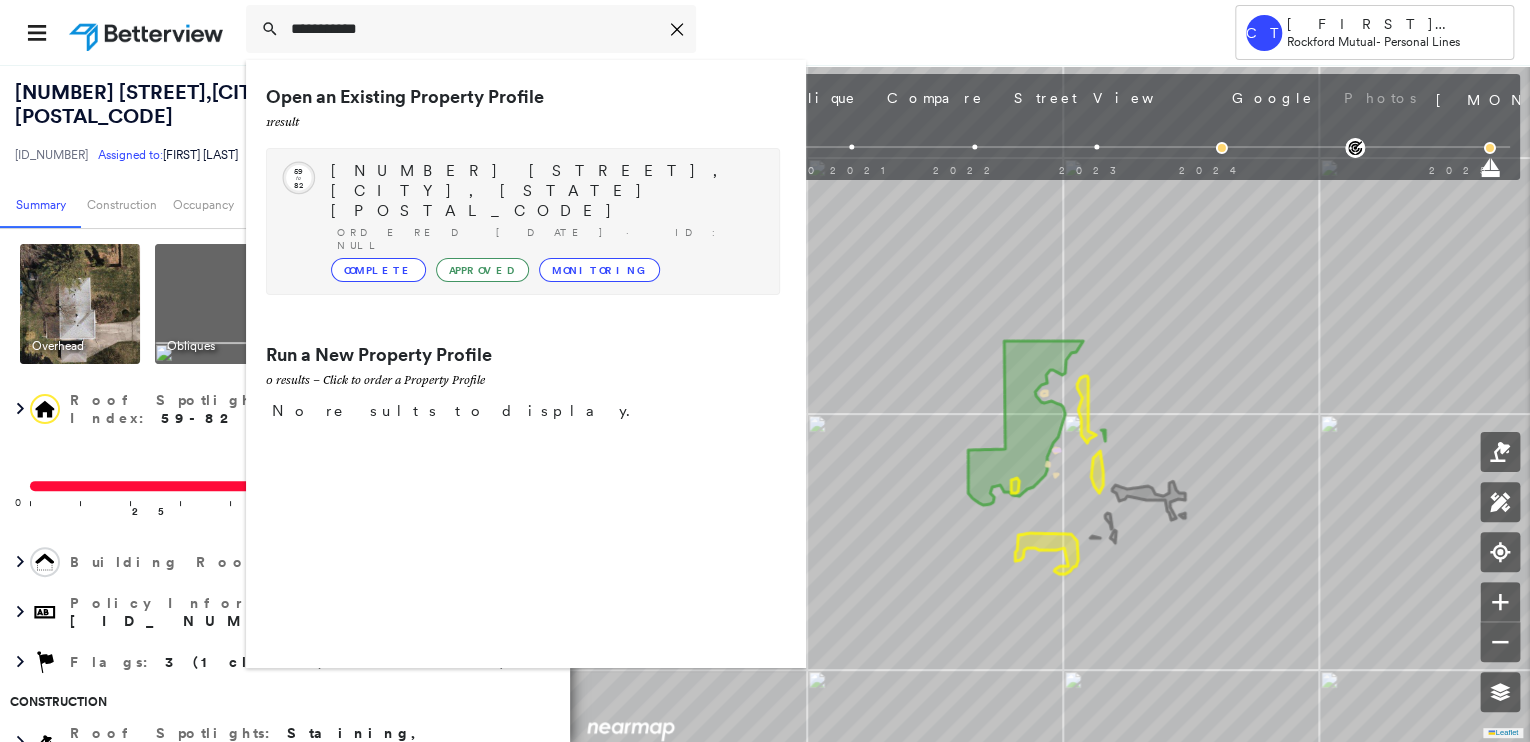 type on "**********" 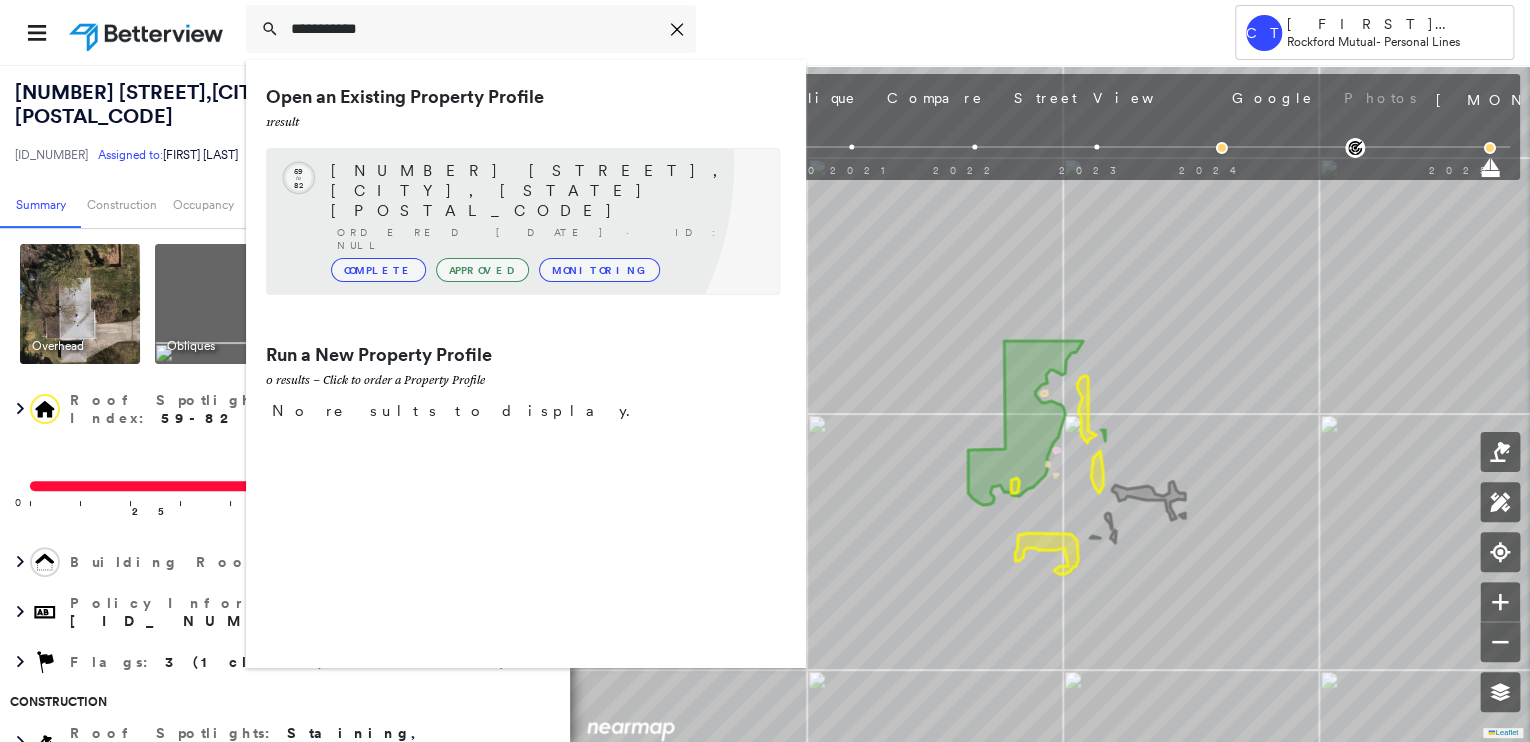 click on "[NUMBER] [STREET], [CITY], [STATE] [POSTAL_CODE]" at bounding box center (545, 191) 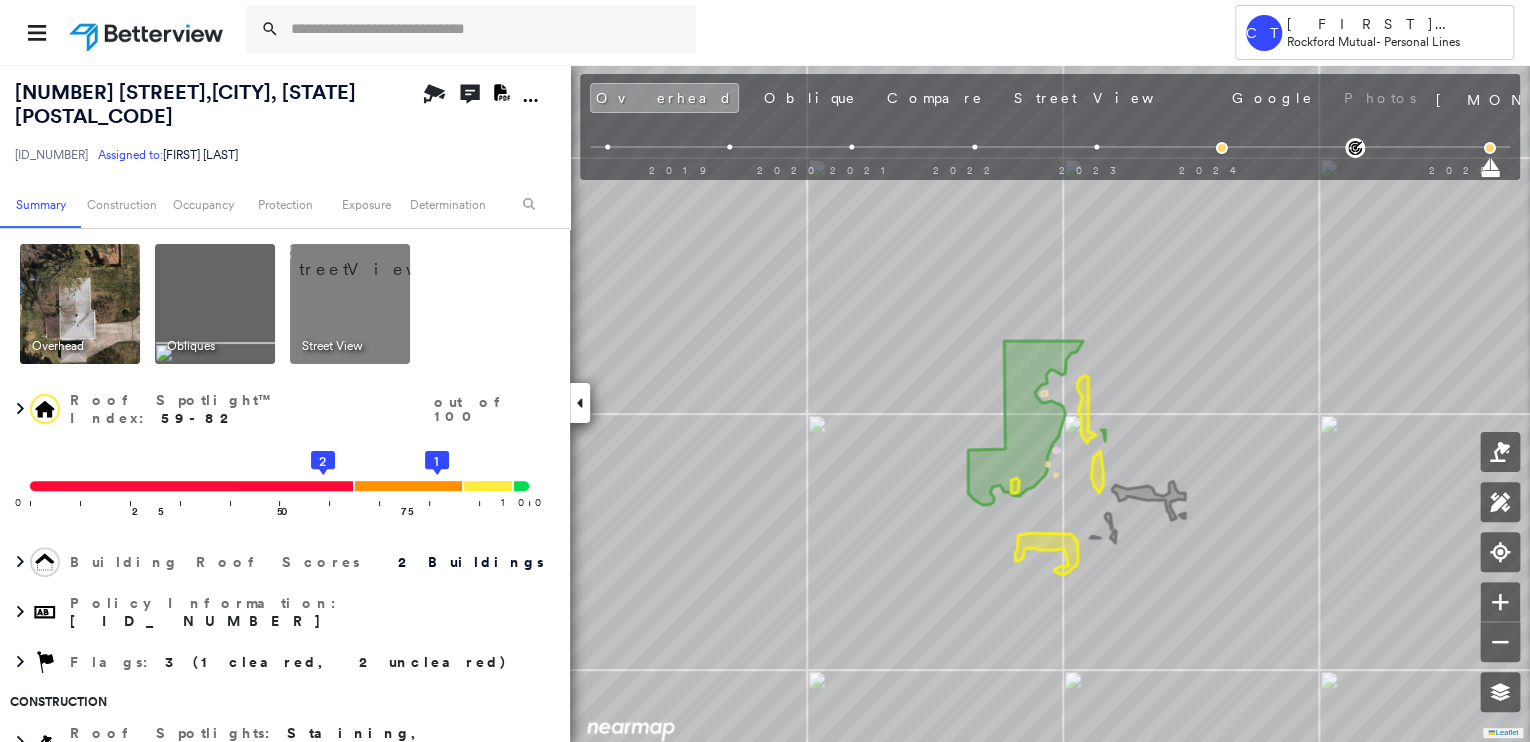 drag, startPoint x: 323, startPoint y: 310, endPoint x: 239, endPoint y: 331, distance: 86.58522 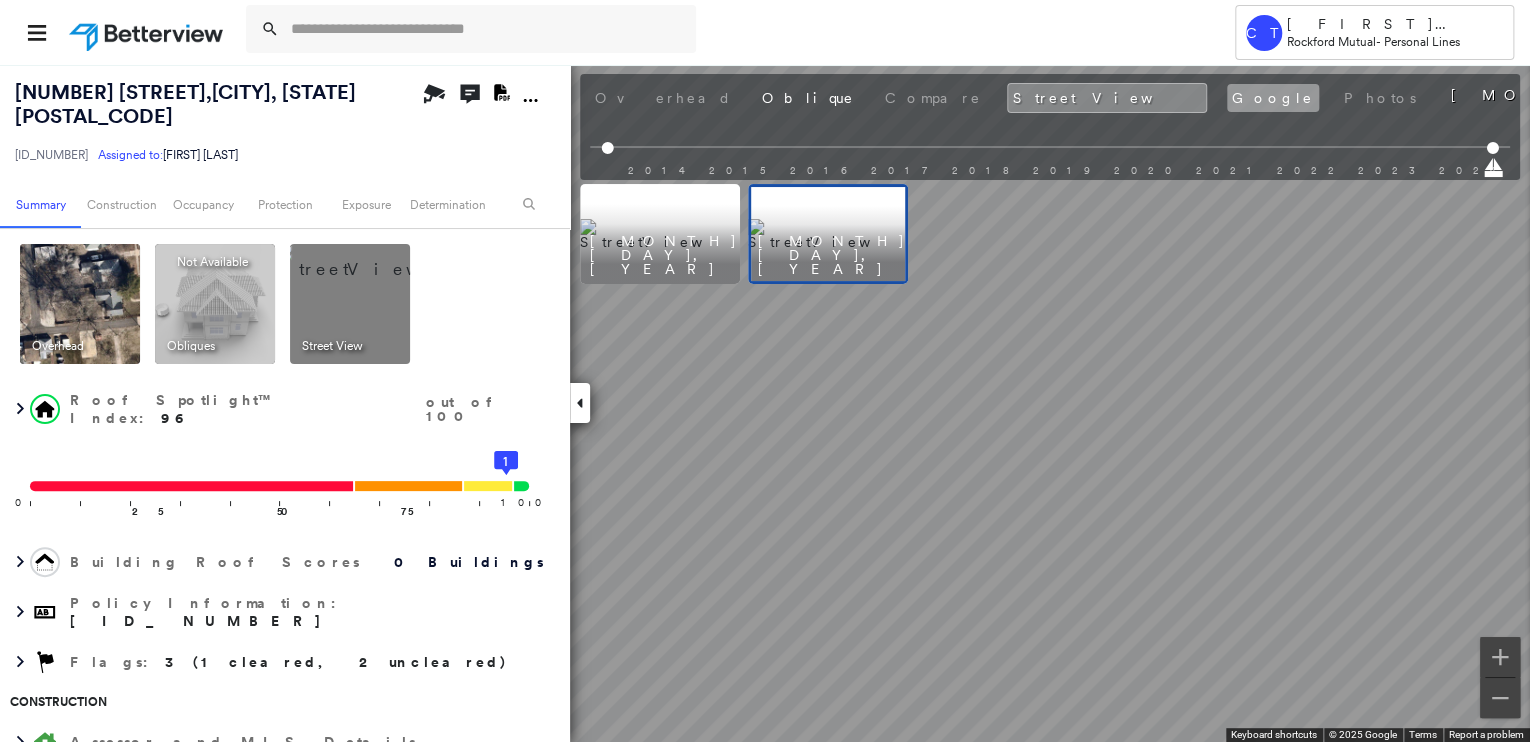 click at bounding box center [80, 304] 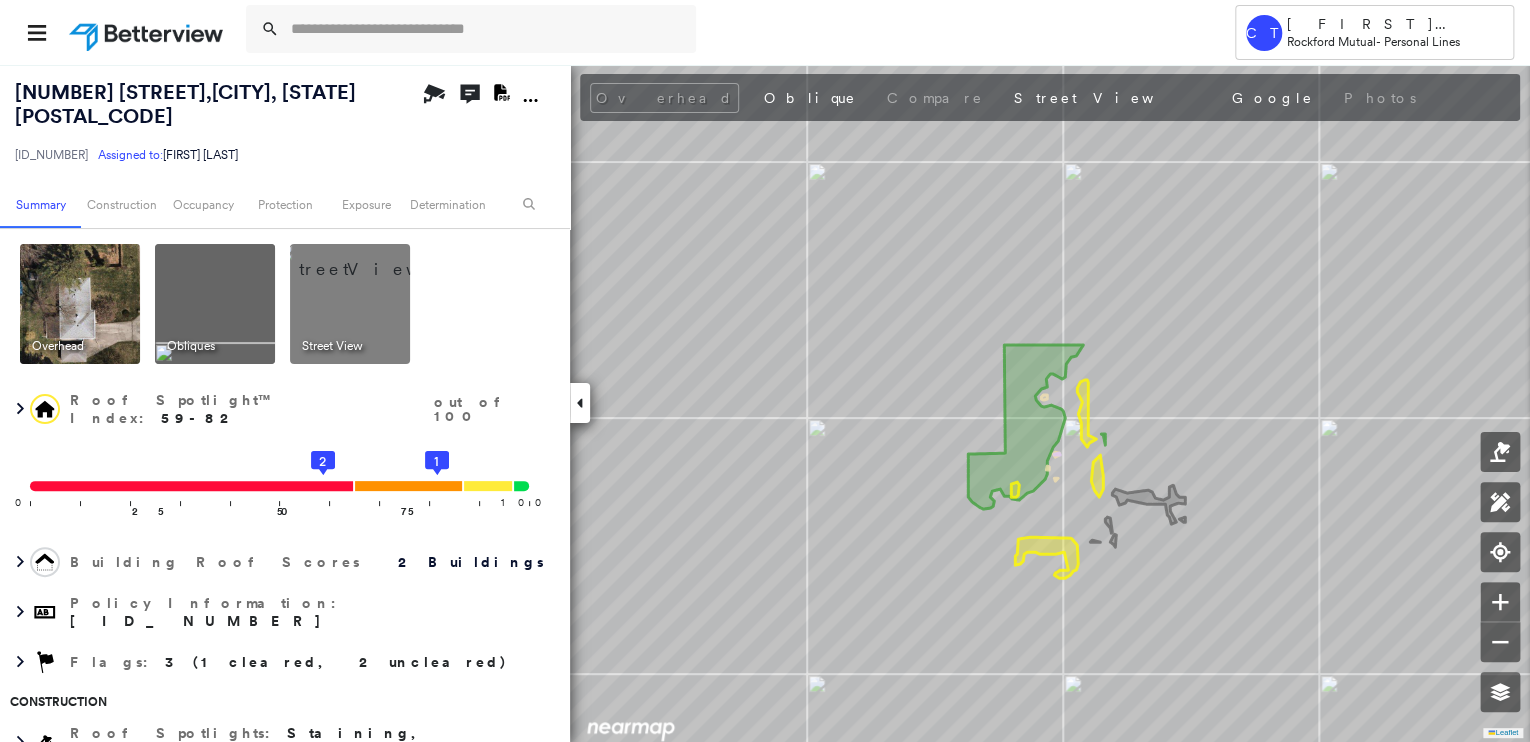 click at bounding box center (80, 304) 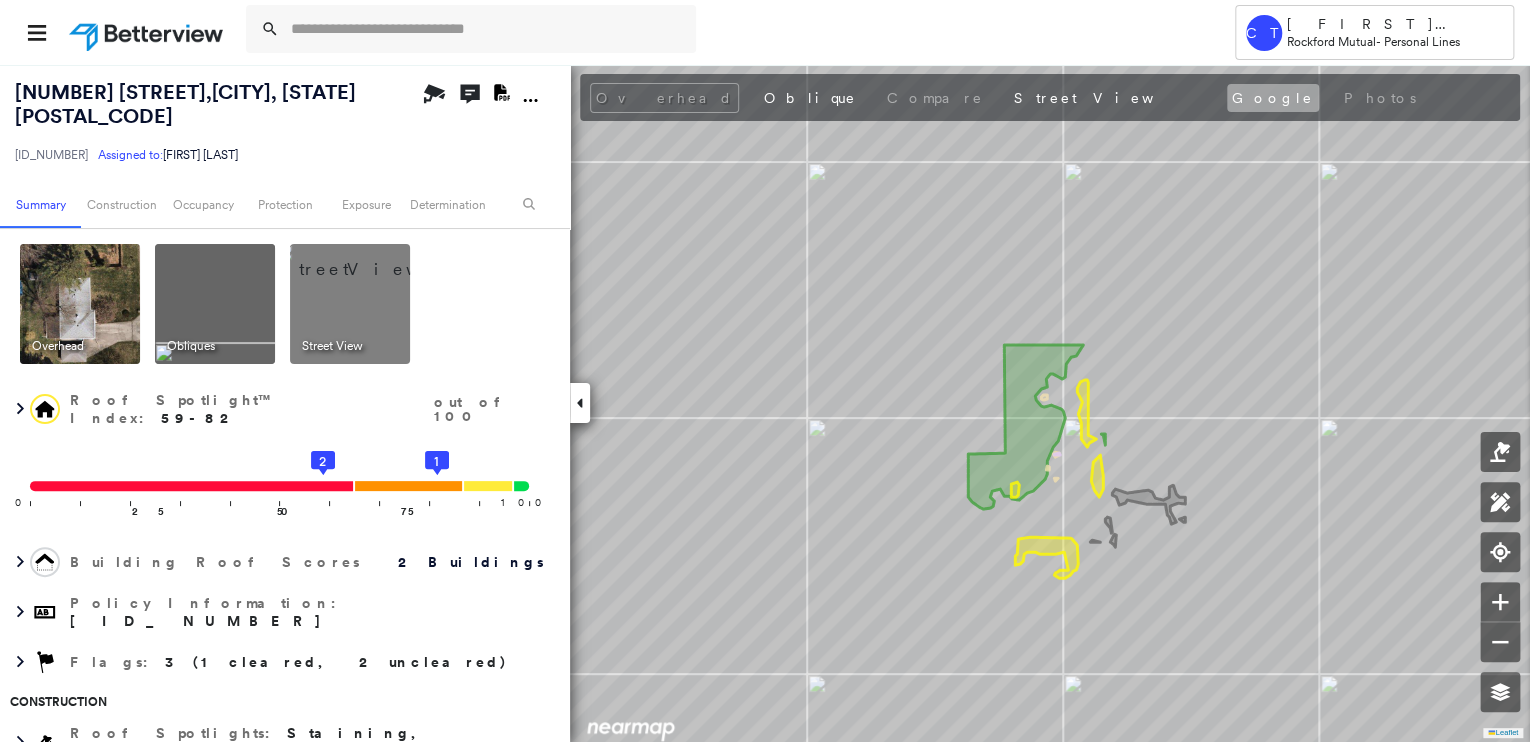 click on "Google" at bounding box center (1273, 98) 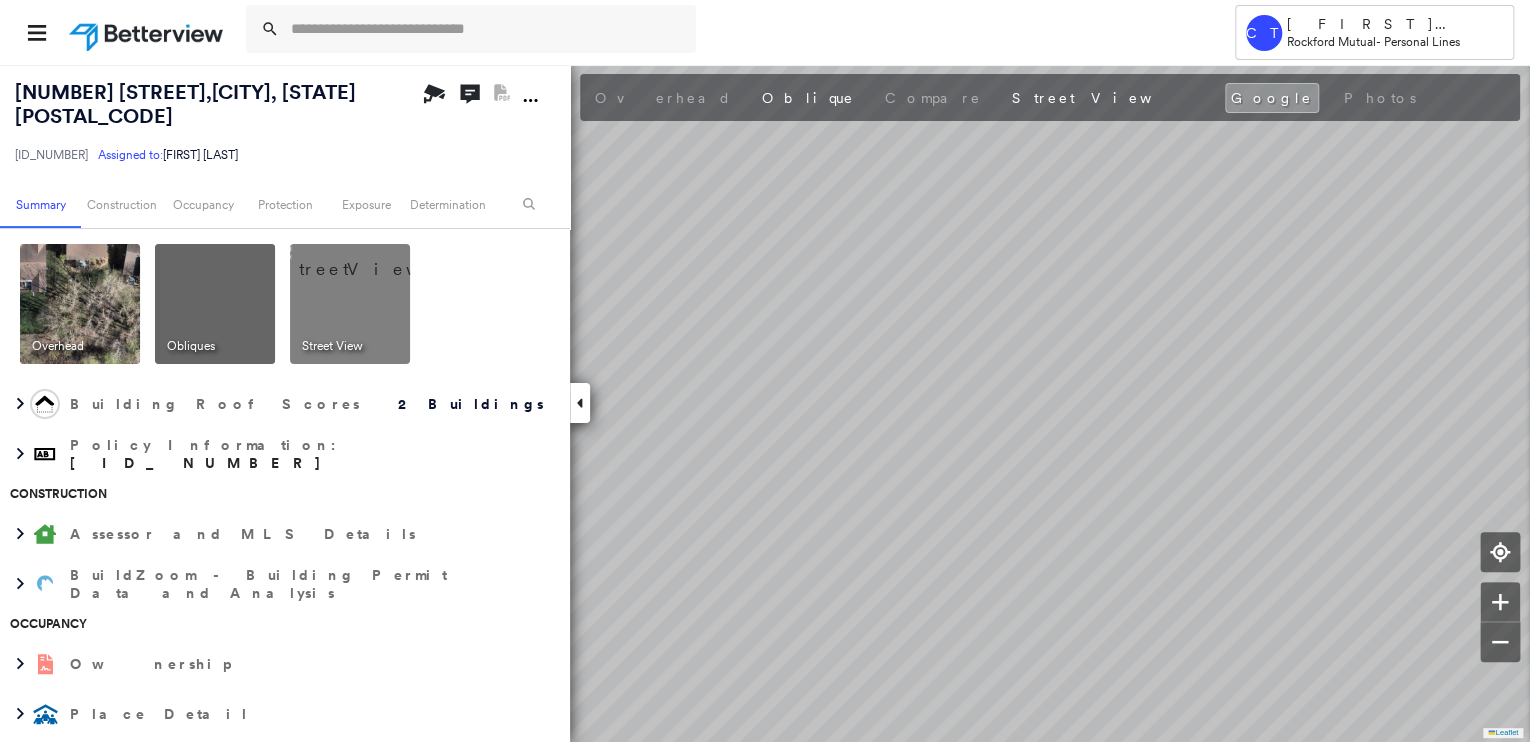 click at bounding box center (80, 304) 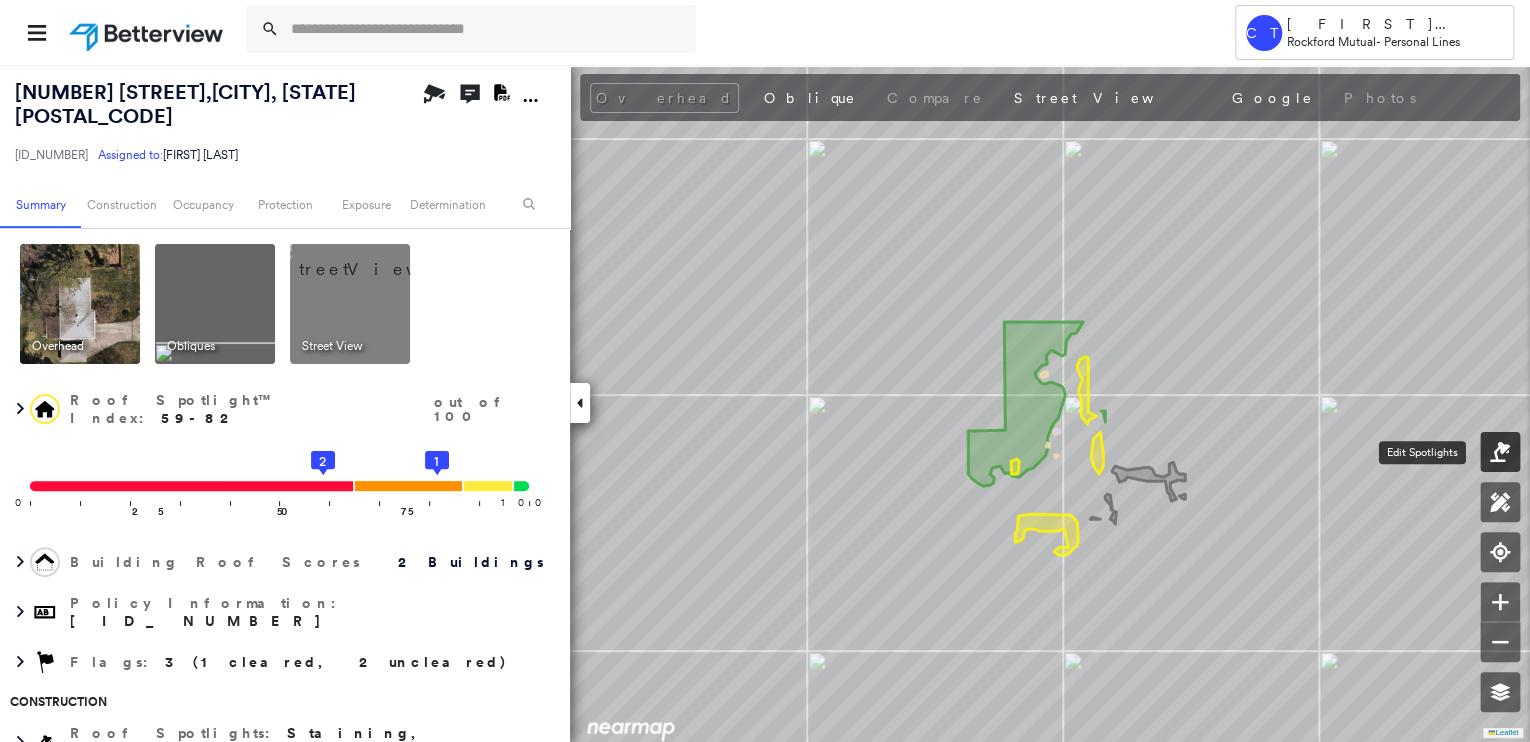 click at bounding box center [1500, 452] 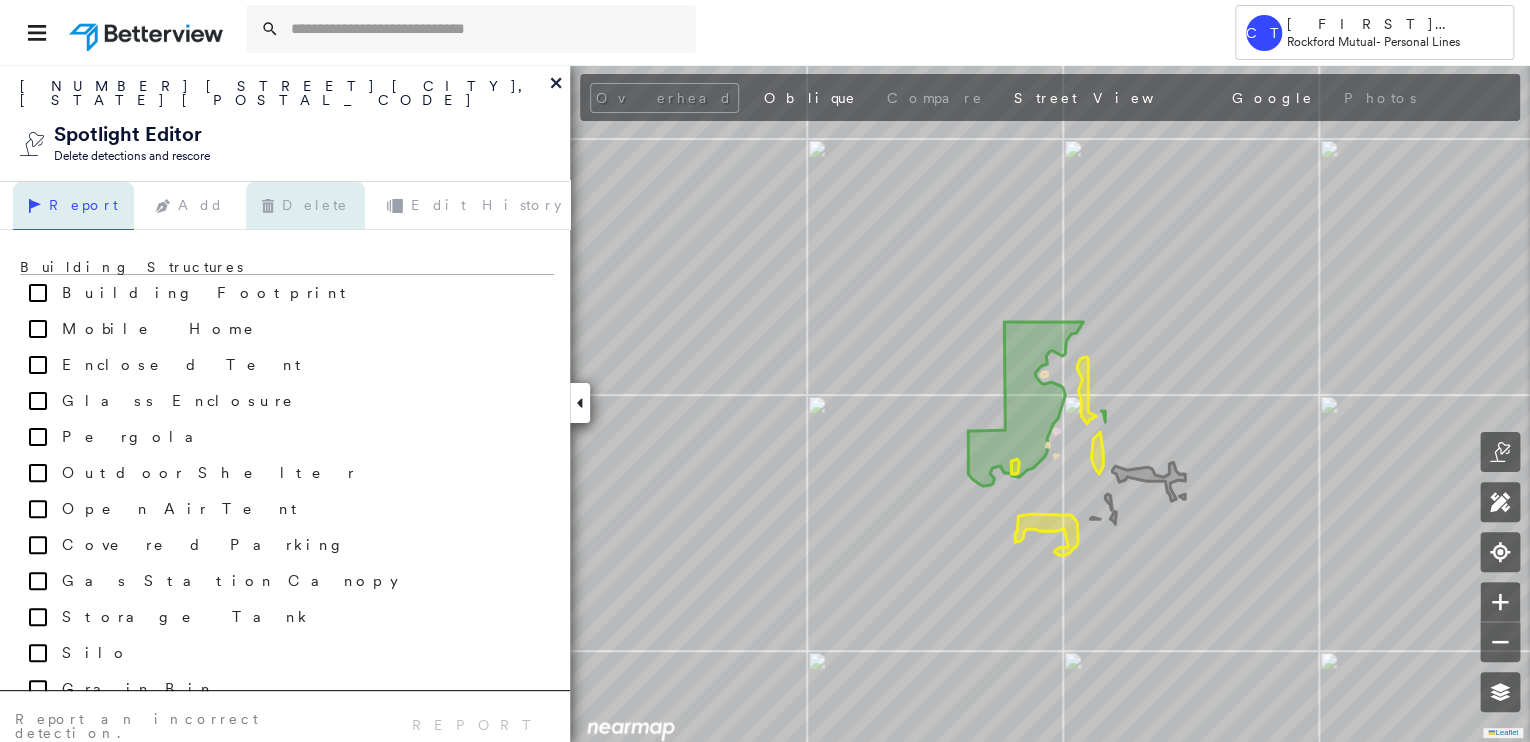 click on "Delete" at bounding box center [305, 206] 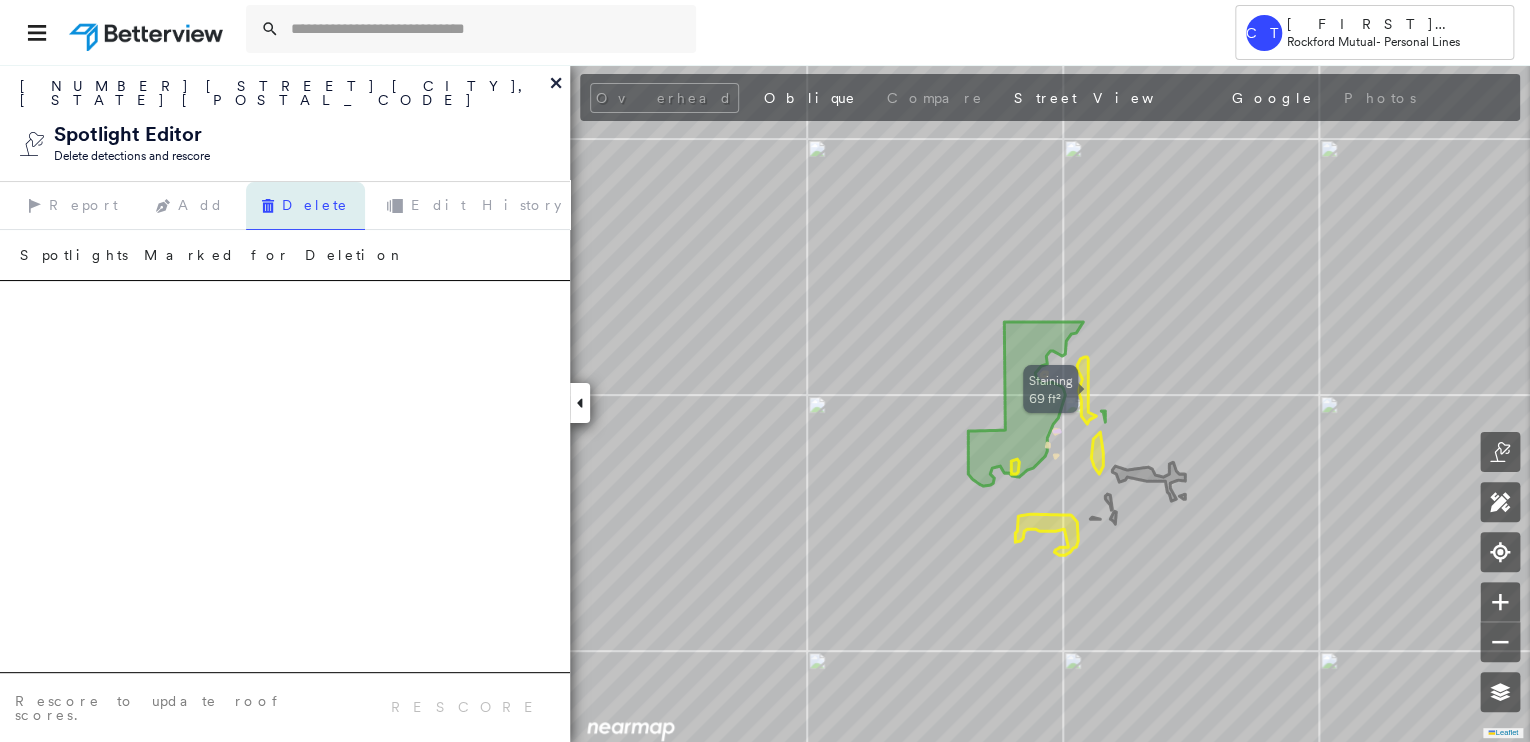 click 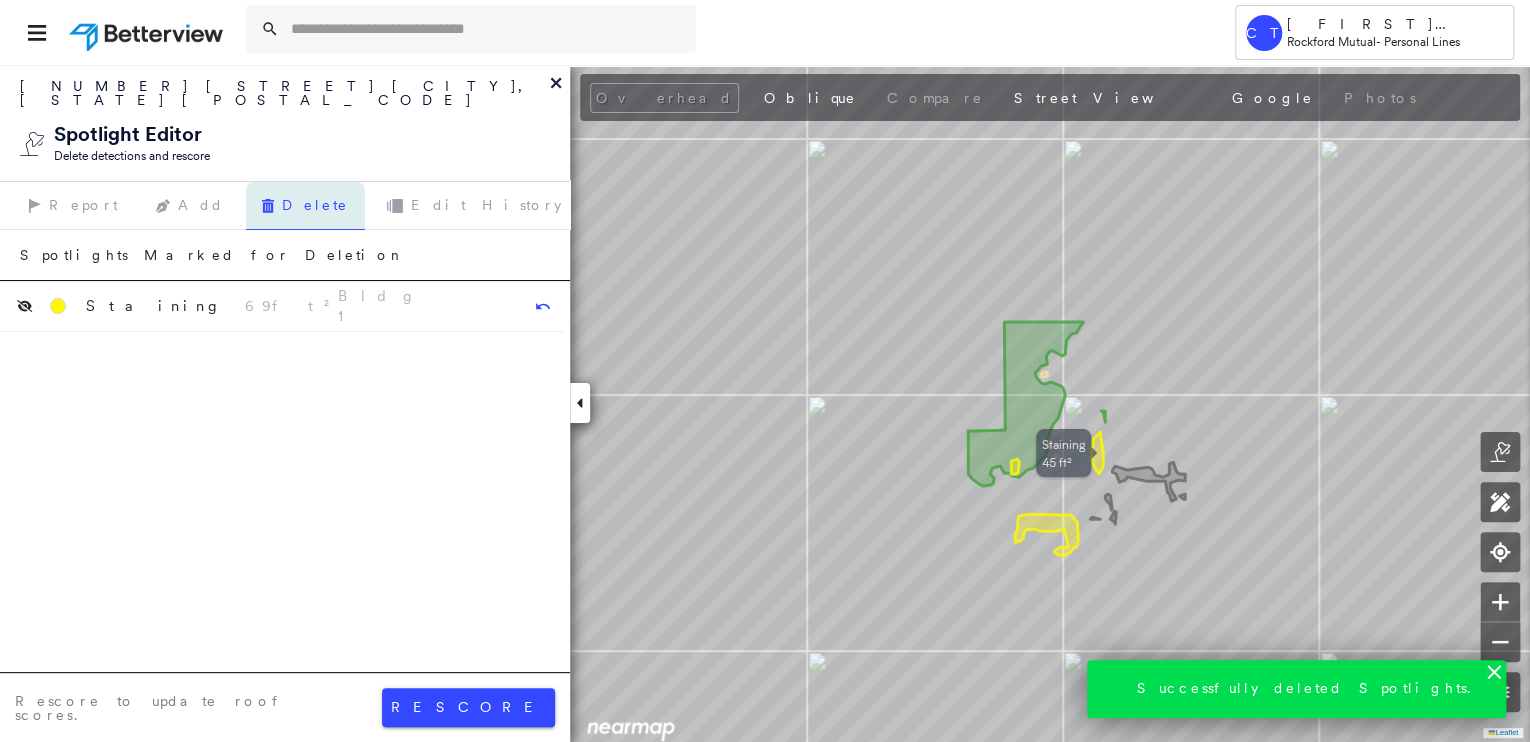 click 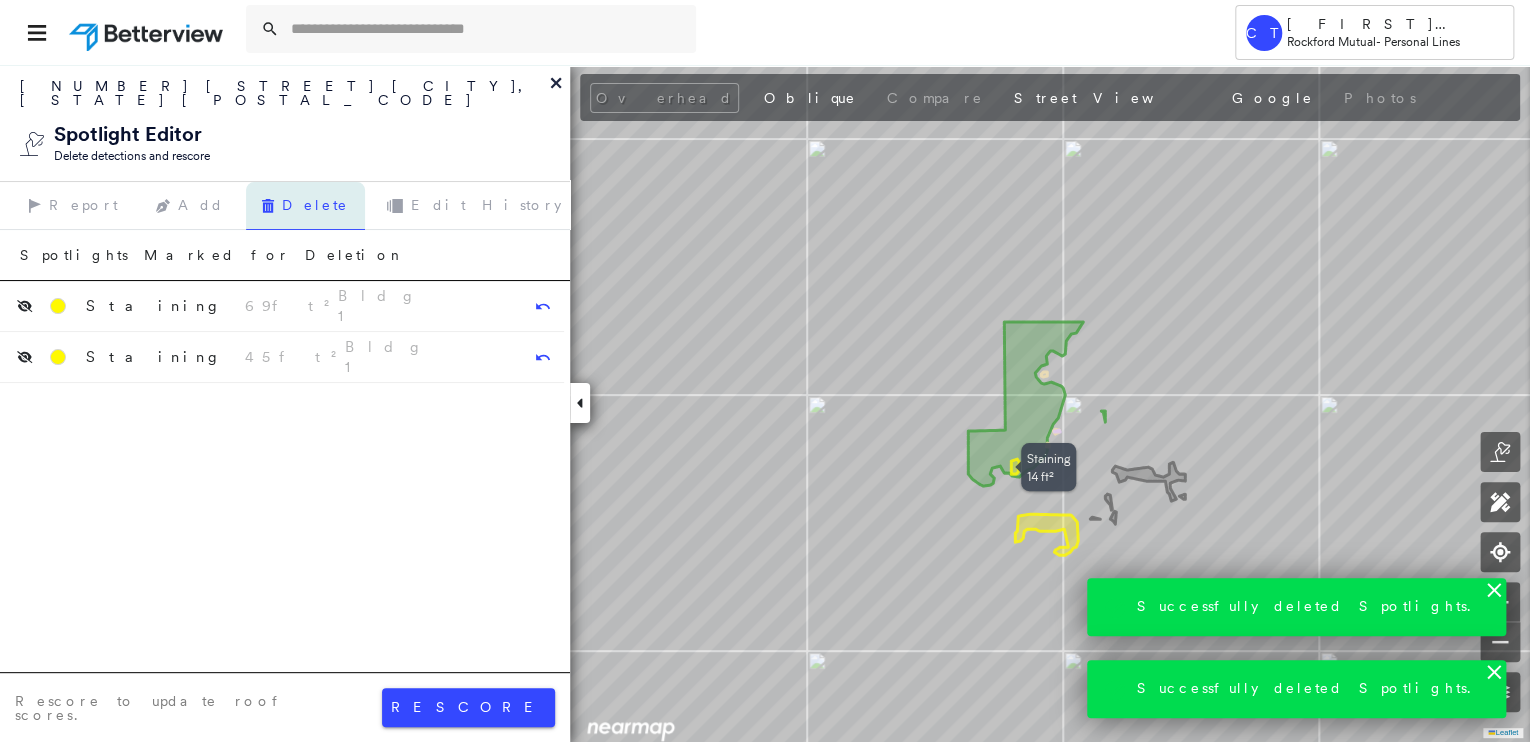 click 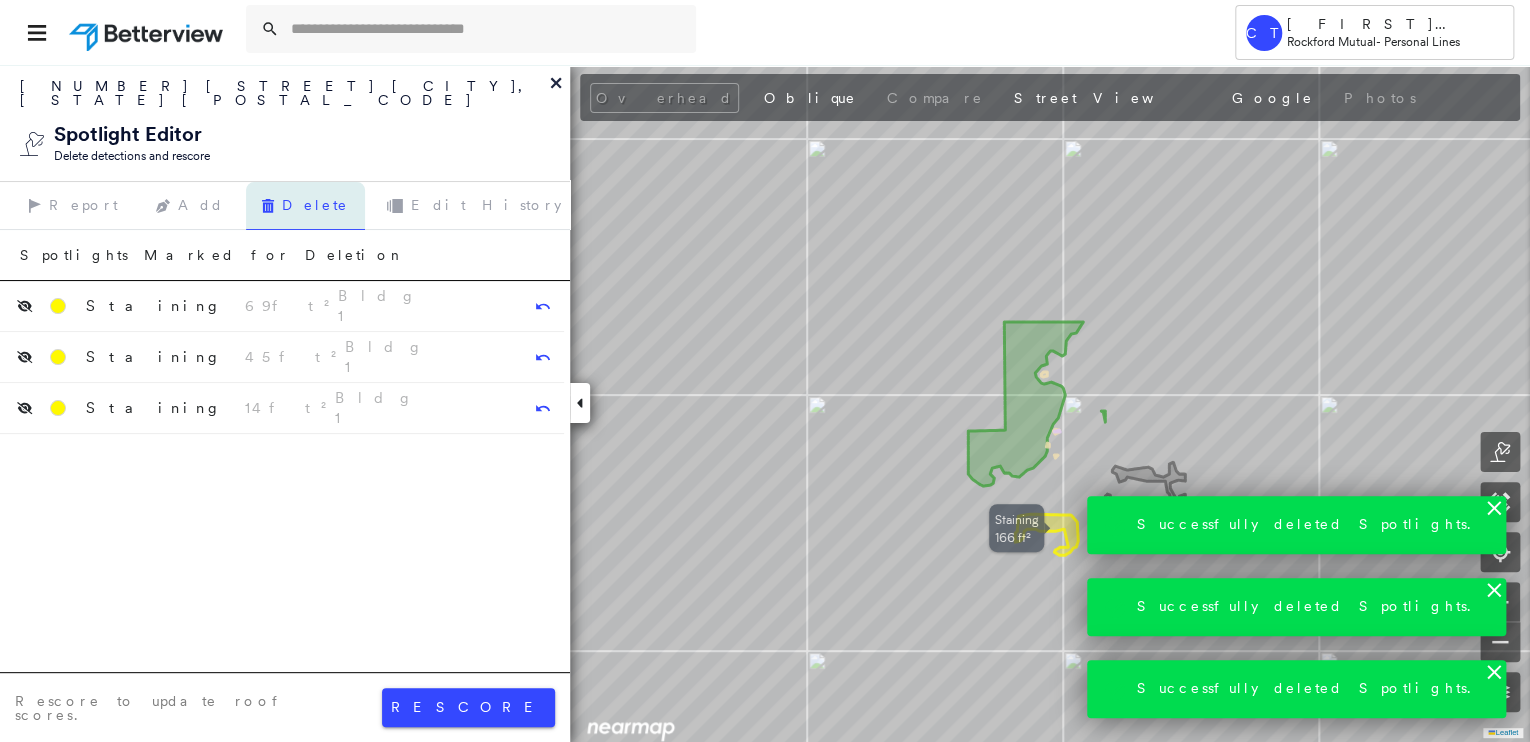 click 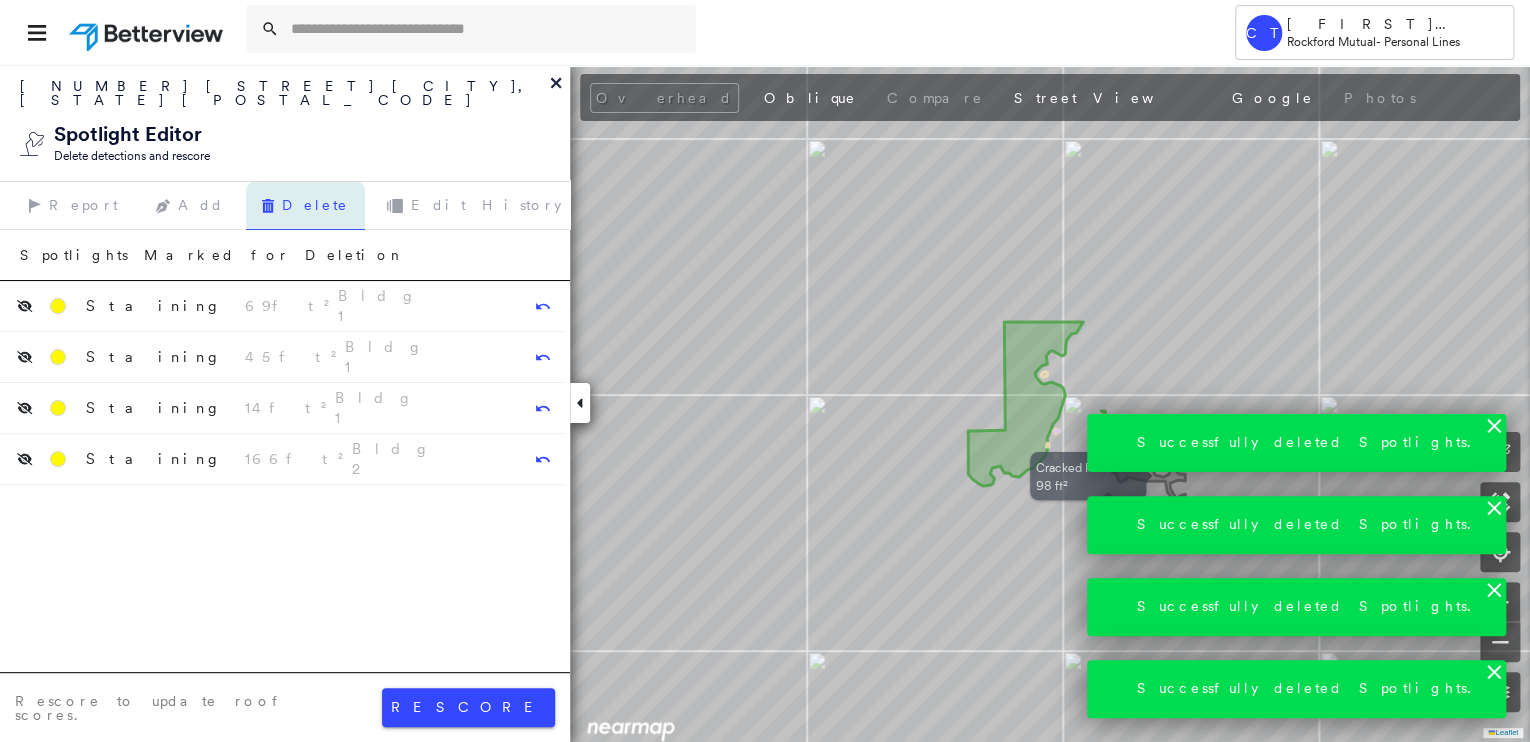 click 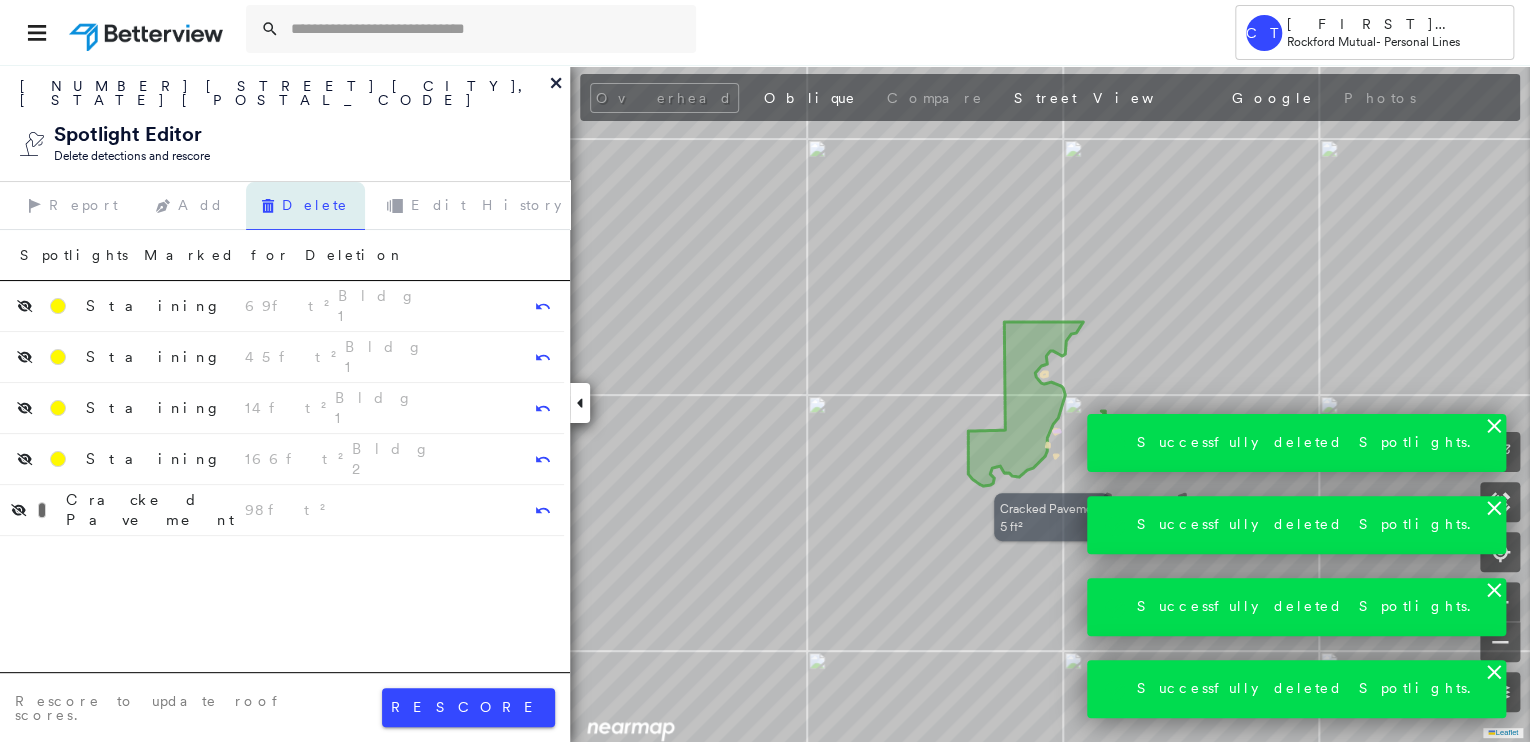 click 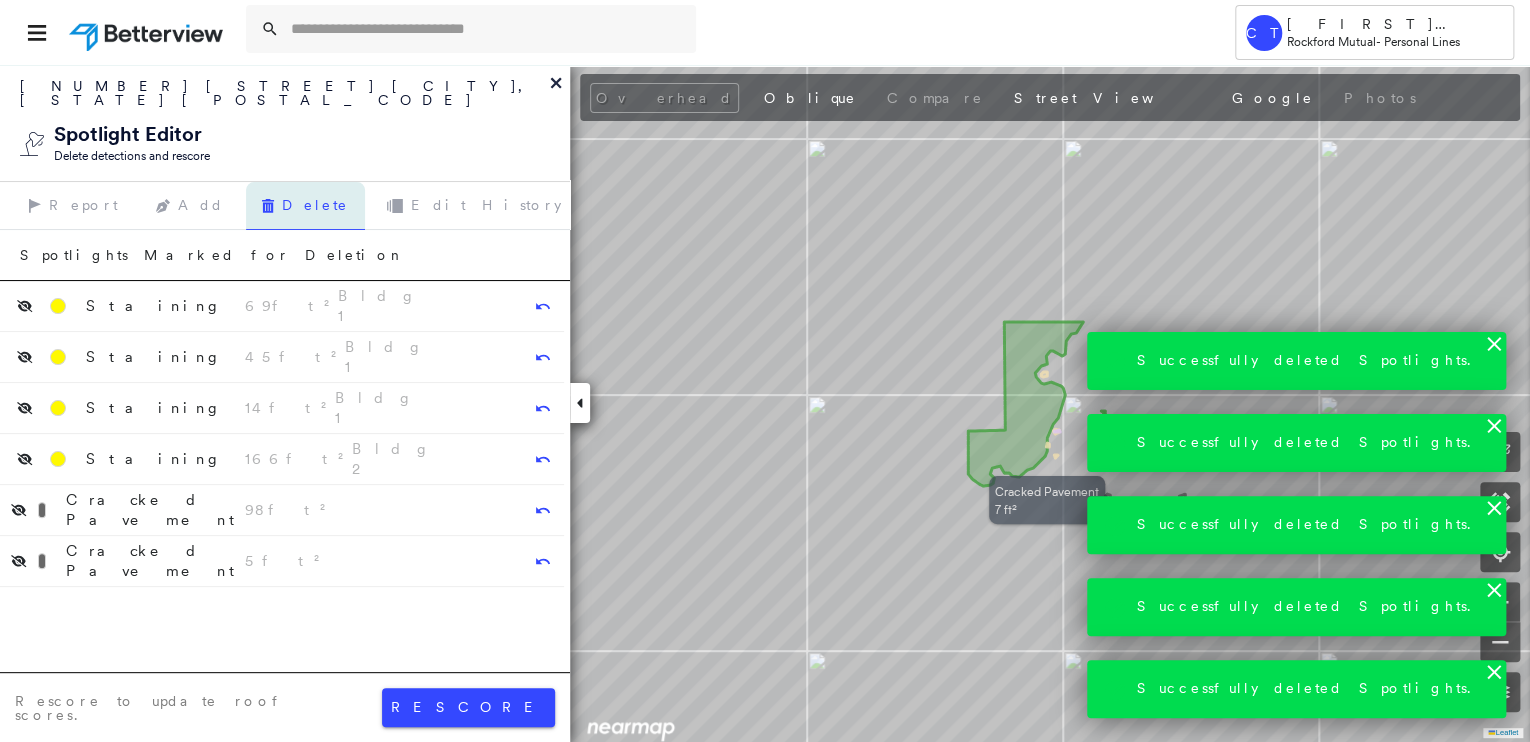 click 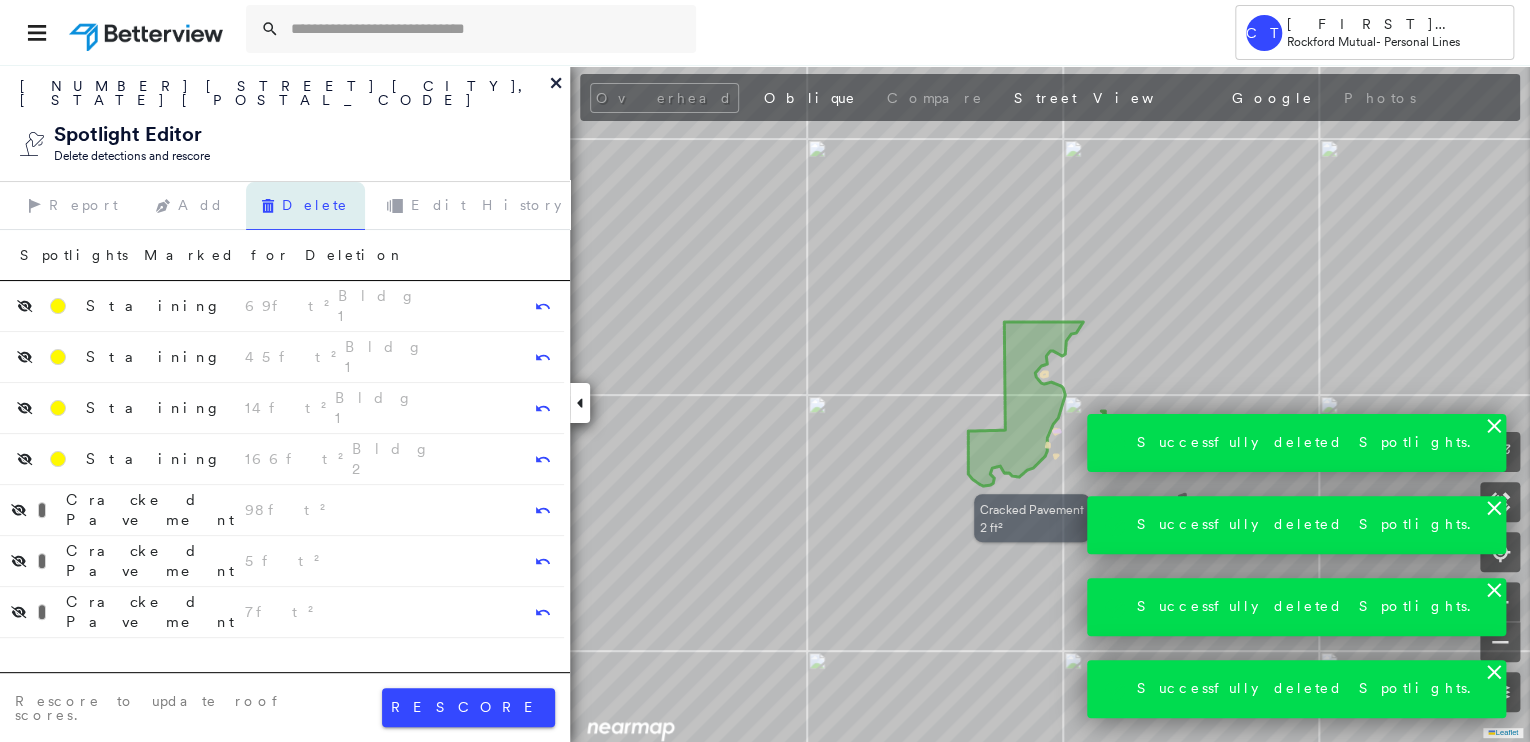 click 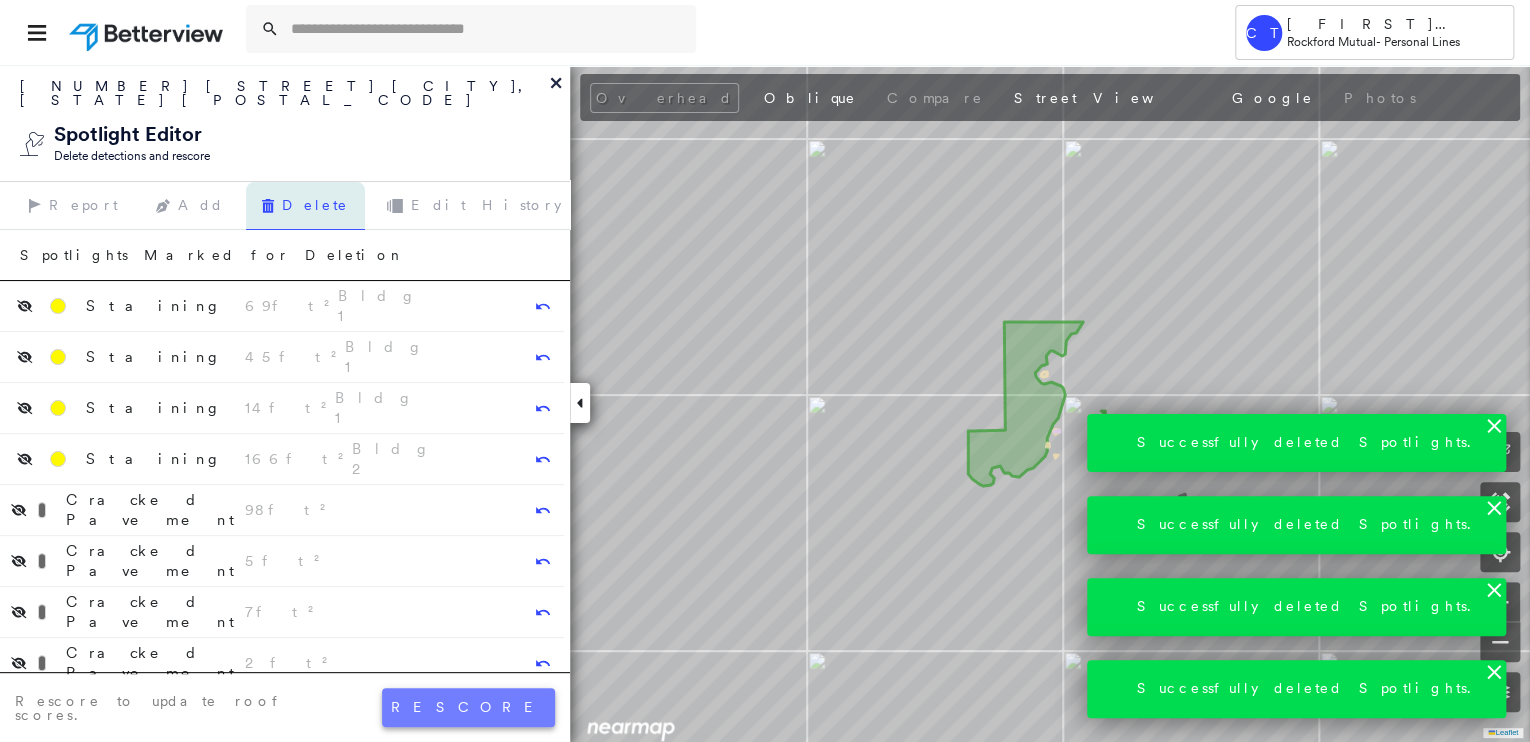 click on "rescore" at bounding box center [468, 707] 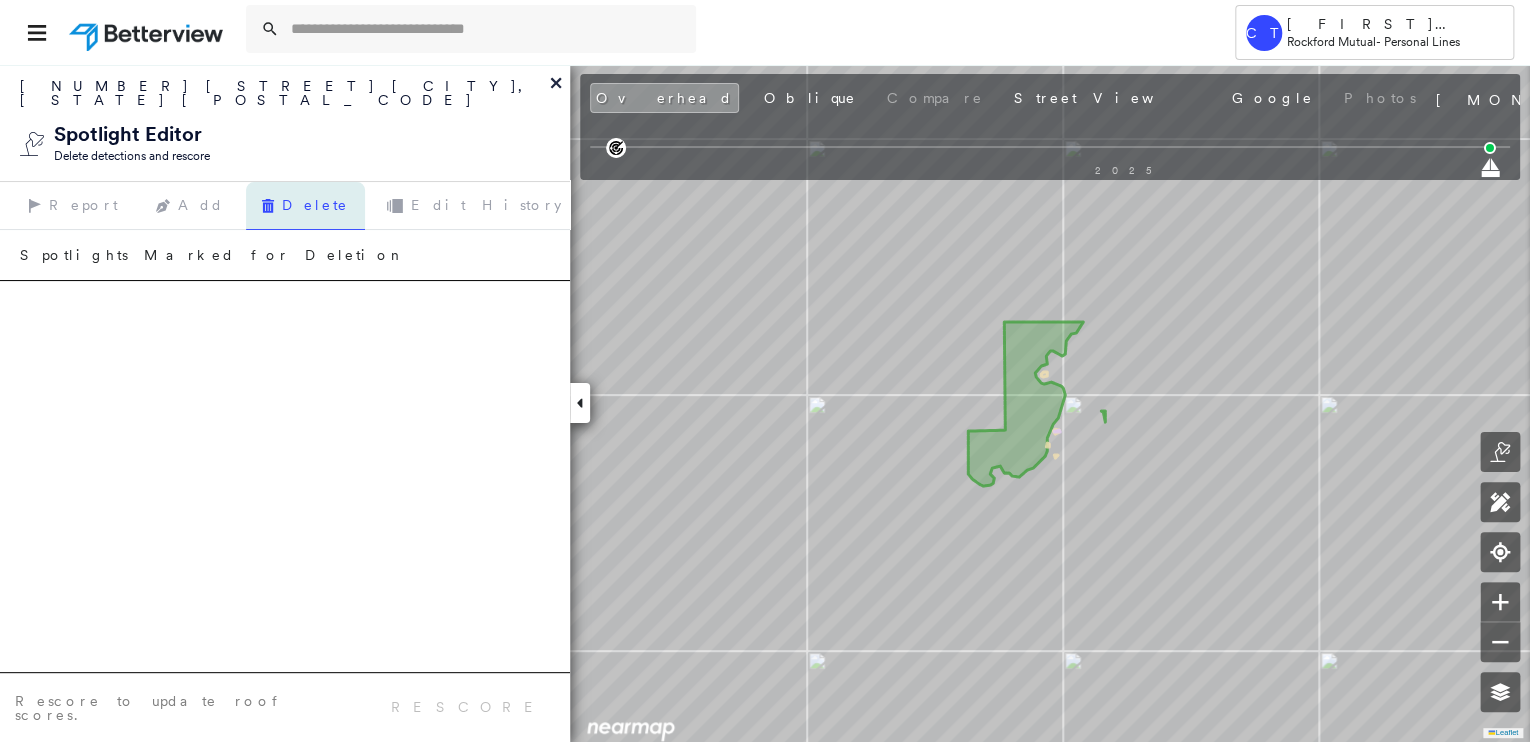 click on "[NUMBER] [STREET]   [CITY], [STATE] [POSTAL_CODE] Spotlight Editor Delete detections and rescore" at bounding box center (285, 123) 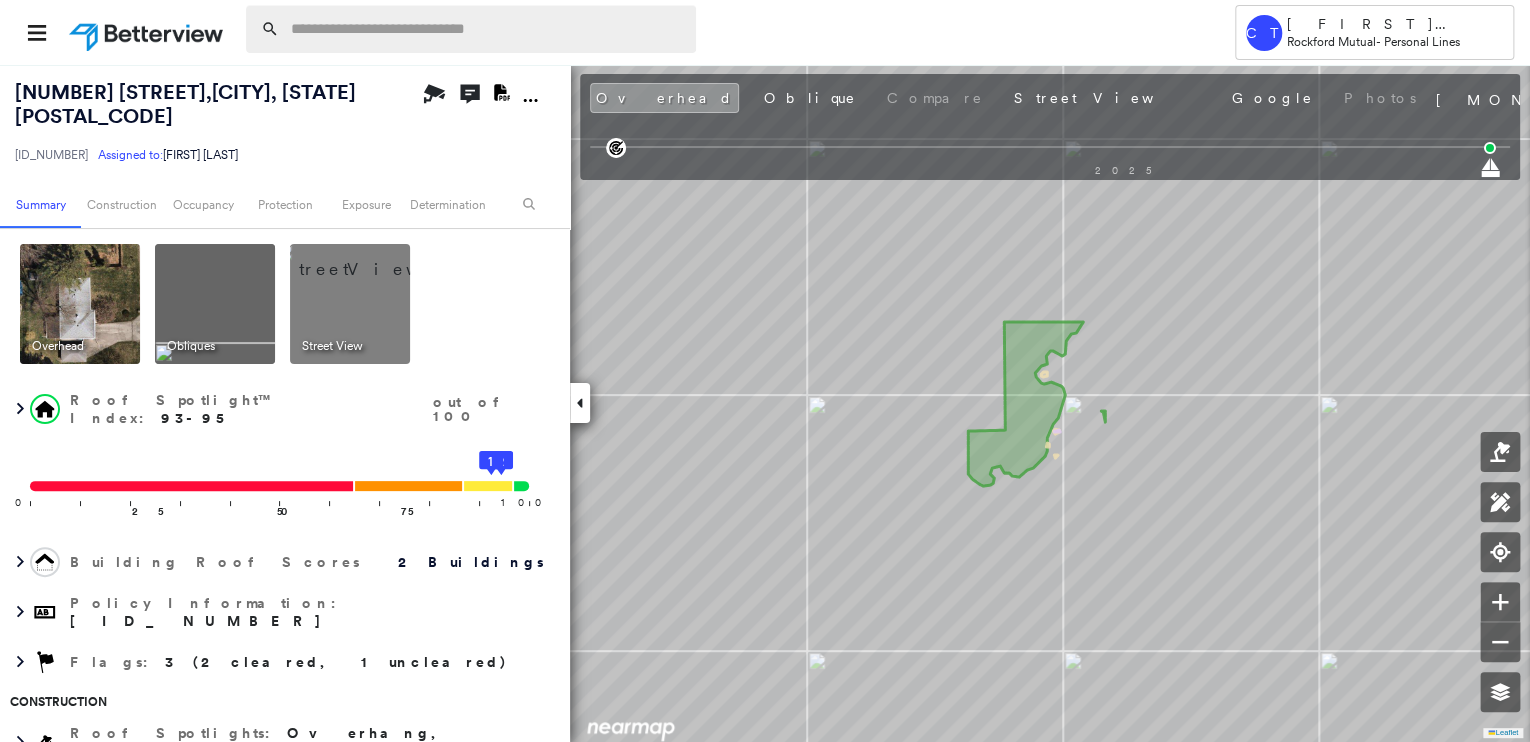 click at bounding box center (487, 29) 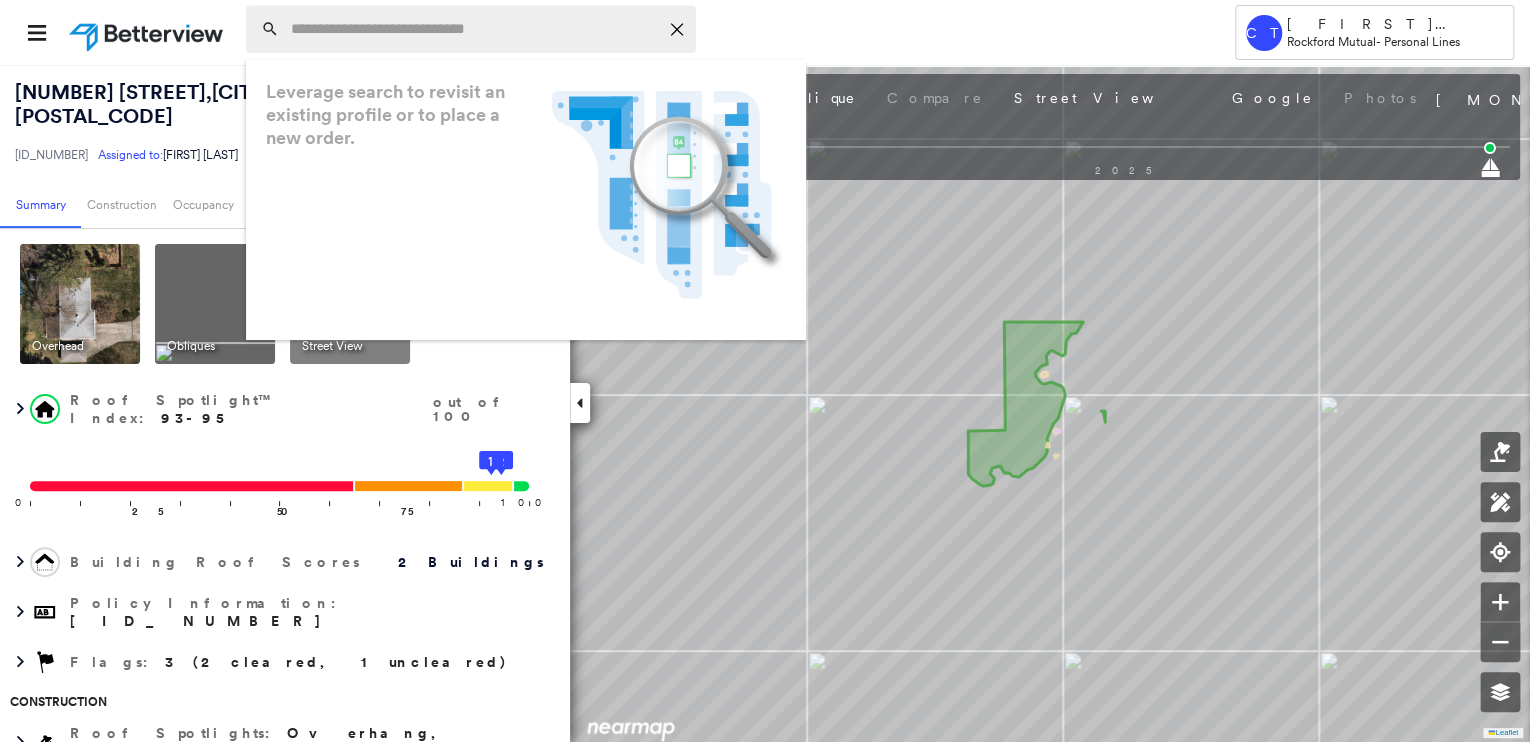 paste on "**********" 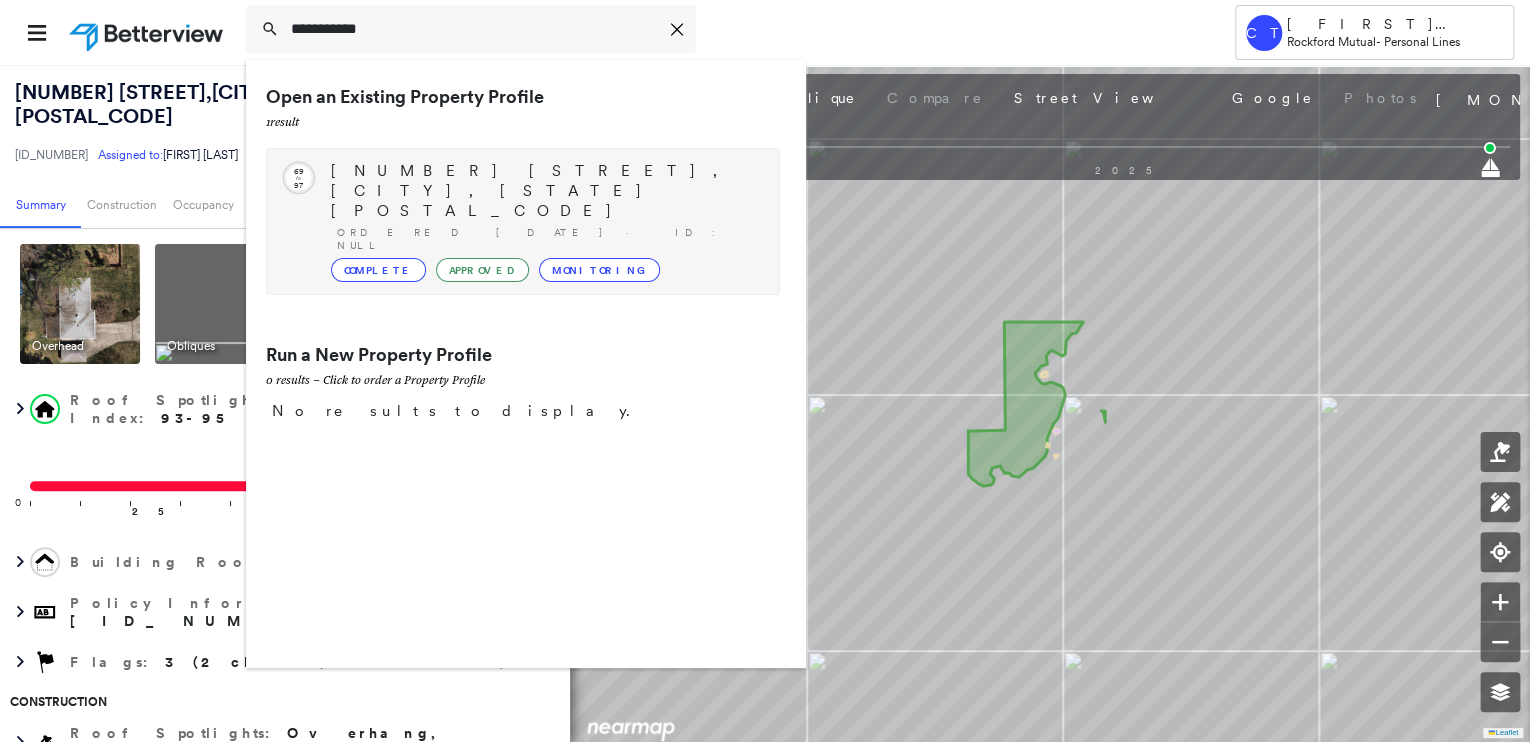 type on "**********" 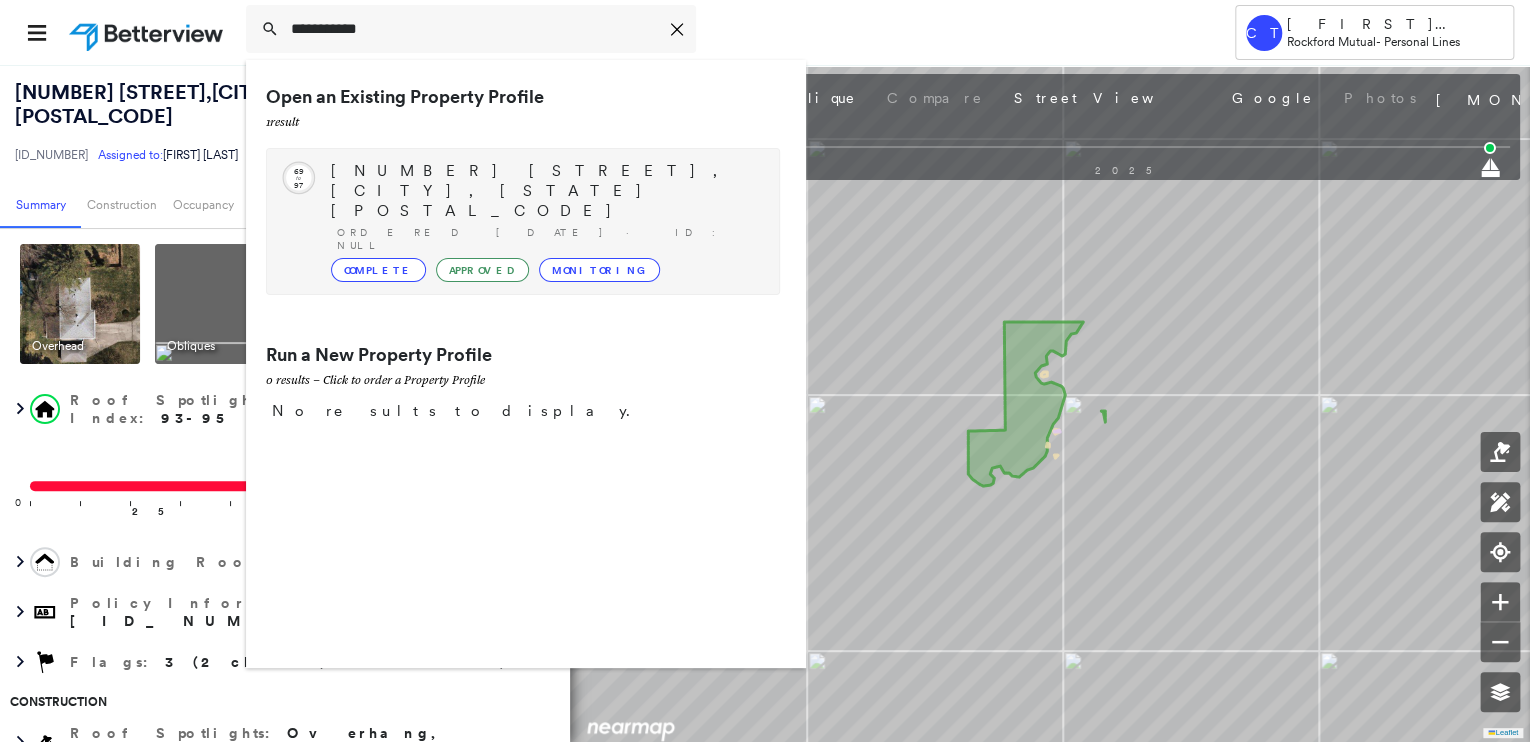 click on "[NUMBER] [STREET], [CITY], [STATE] [POSTAL_CODE]" at bounding box center (545, 191) 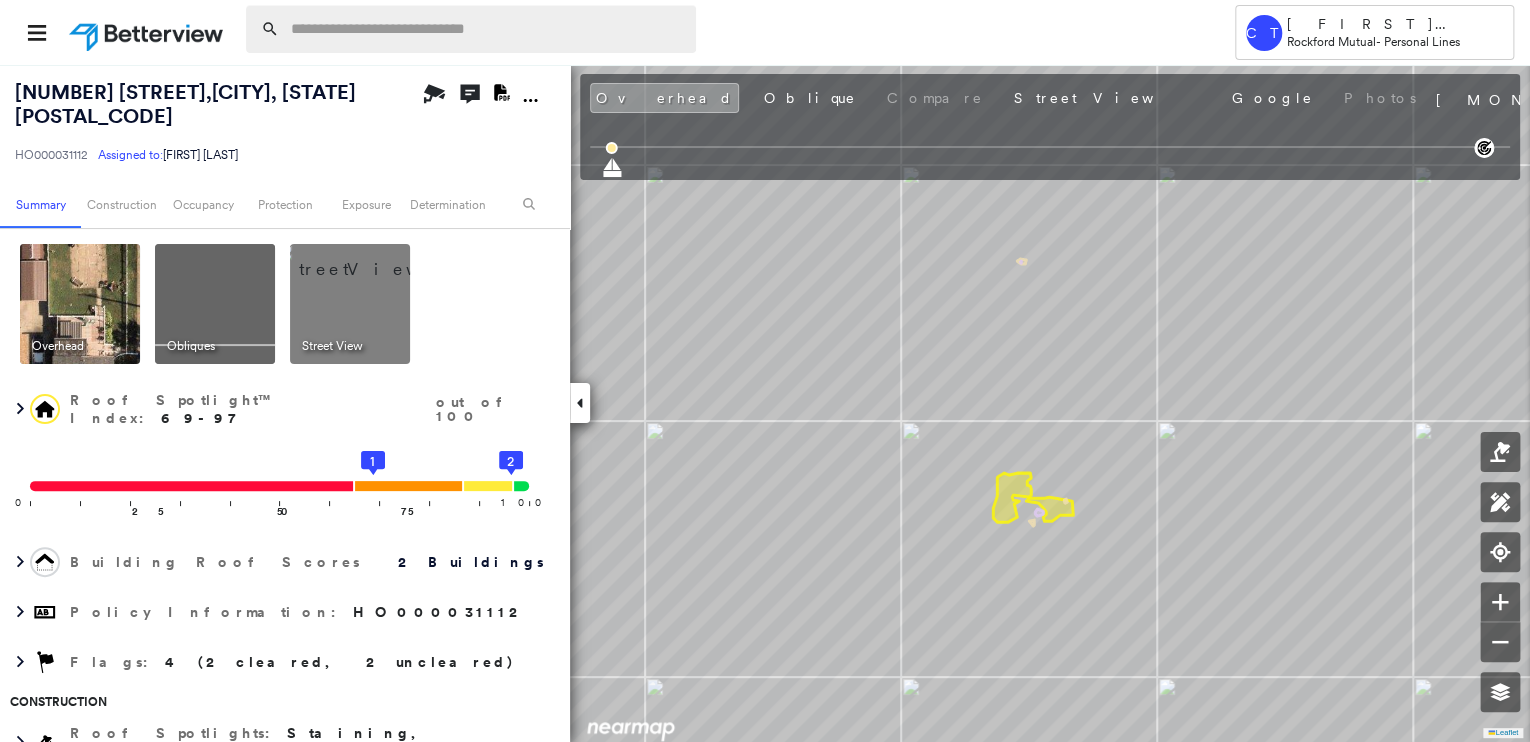 click at bounding box center [487, 29] 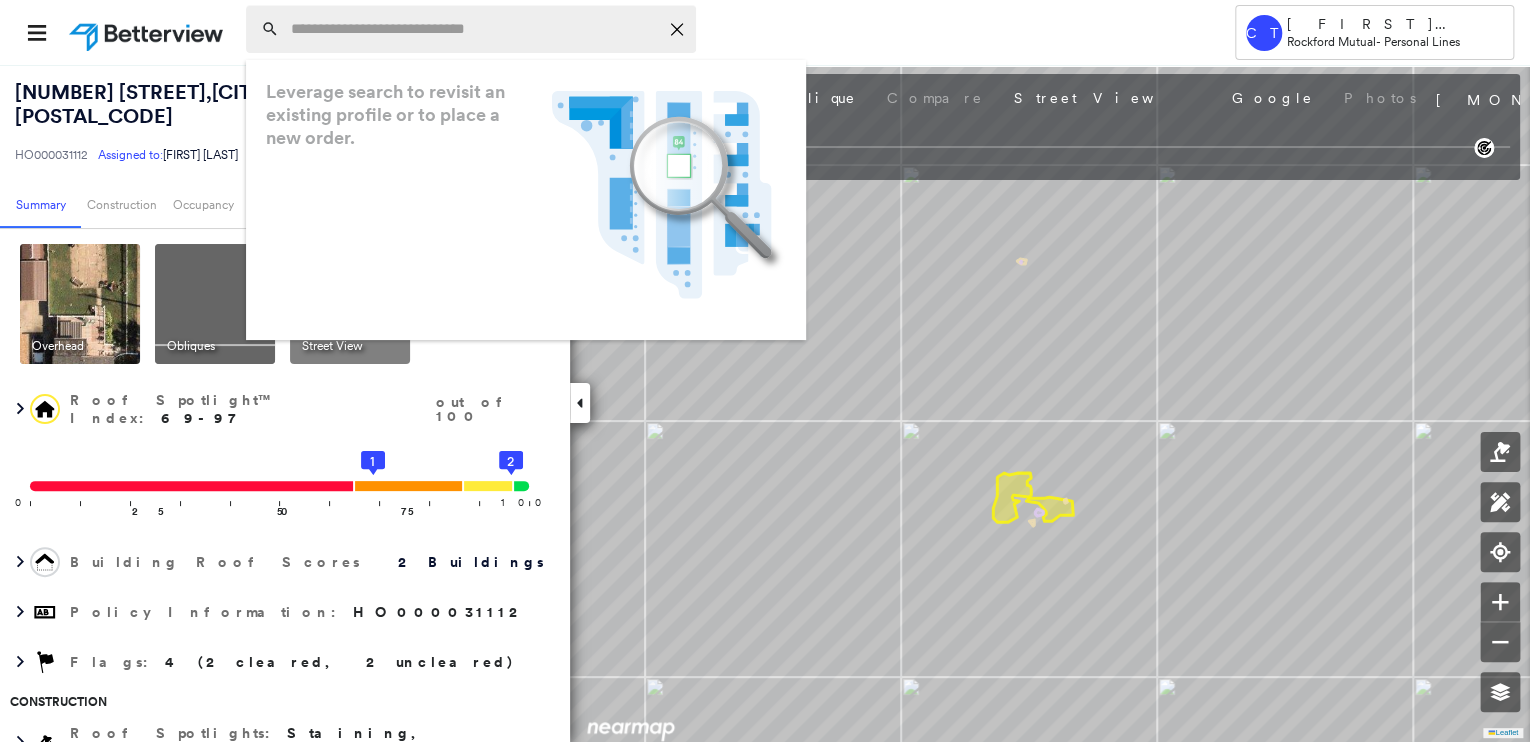 paste on "**********" 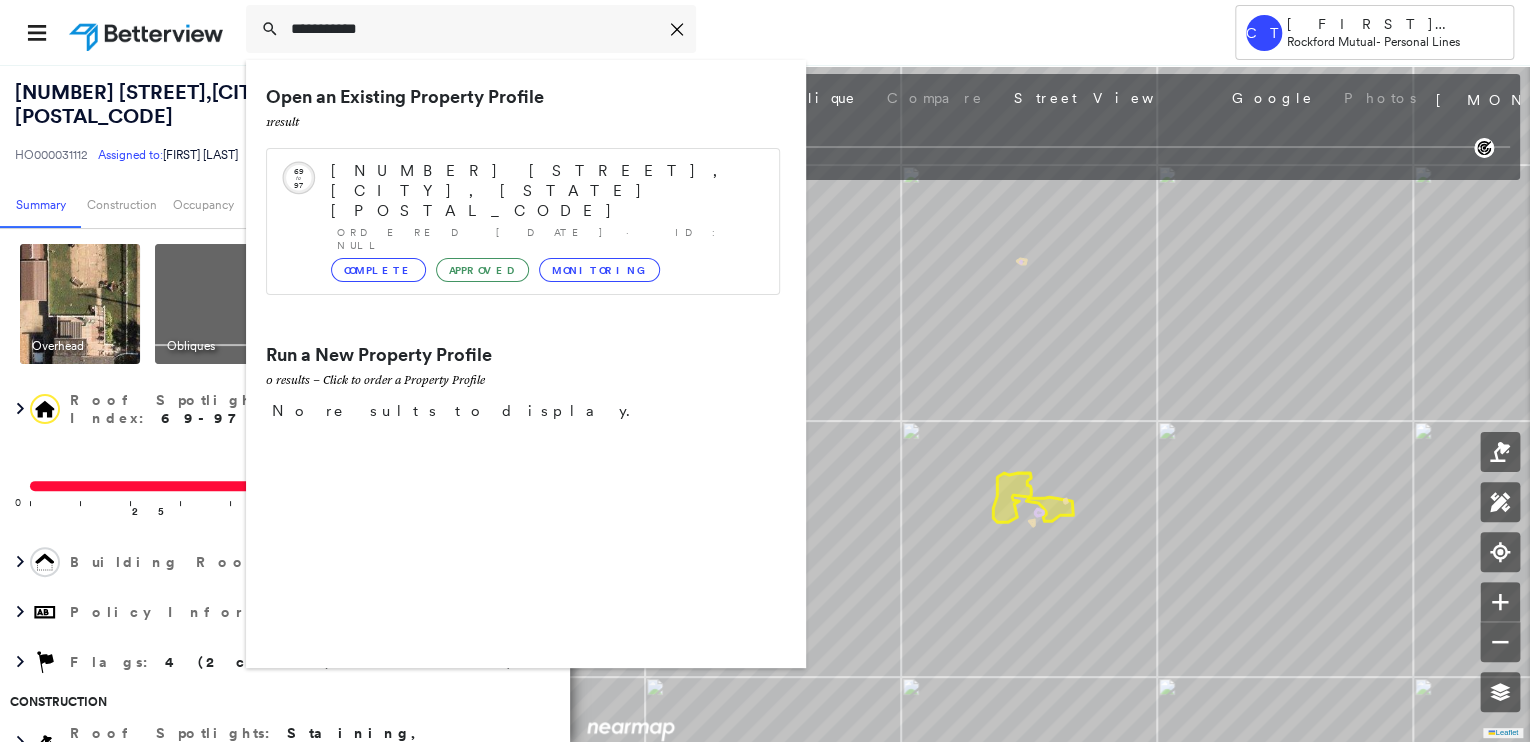 type on "**********" 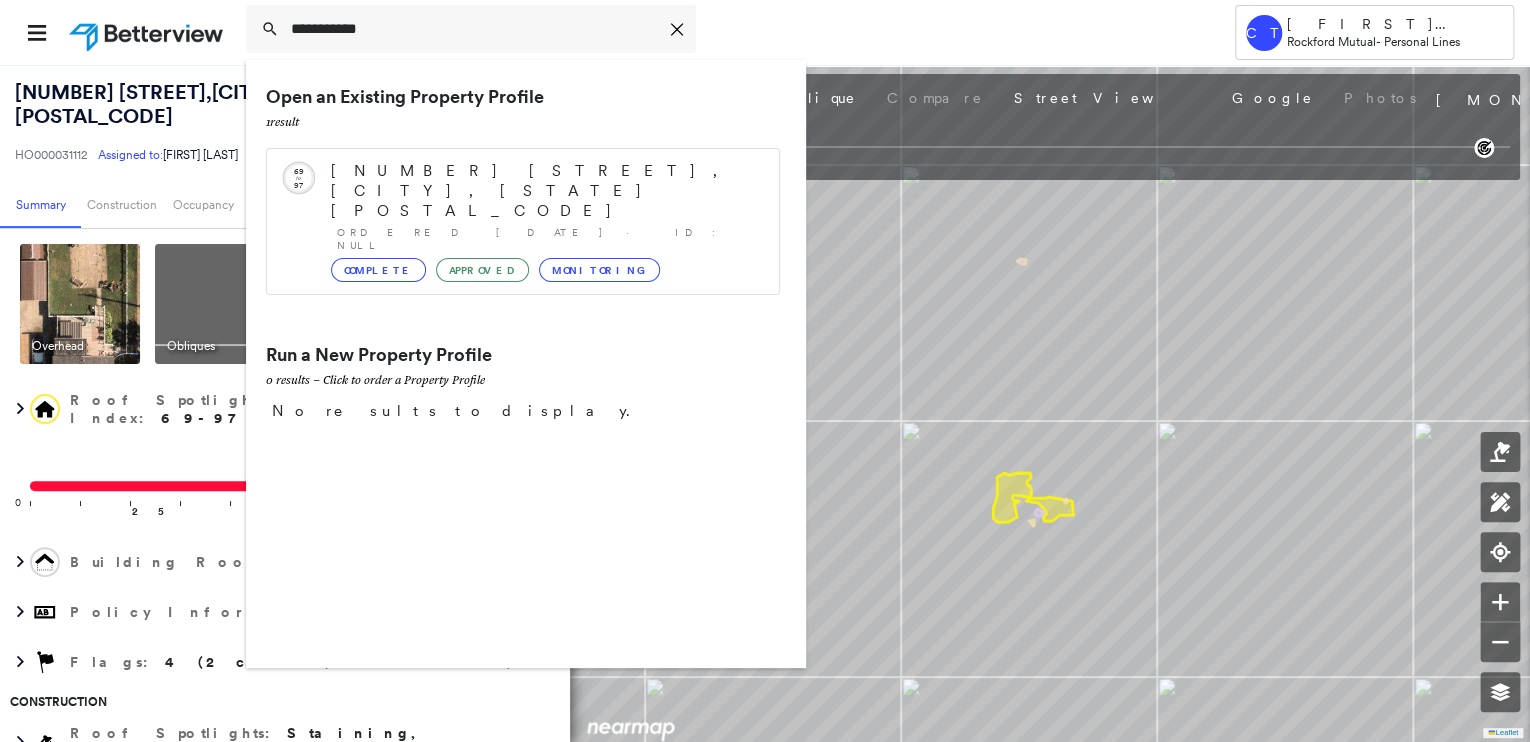 click on "Complete" at bounding box center [378, 270] 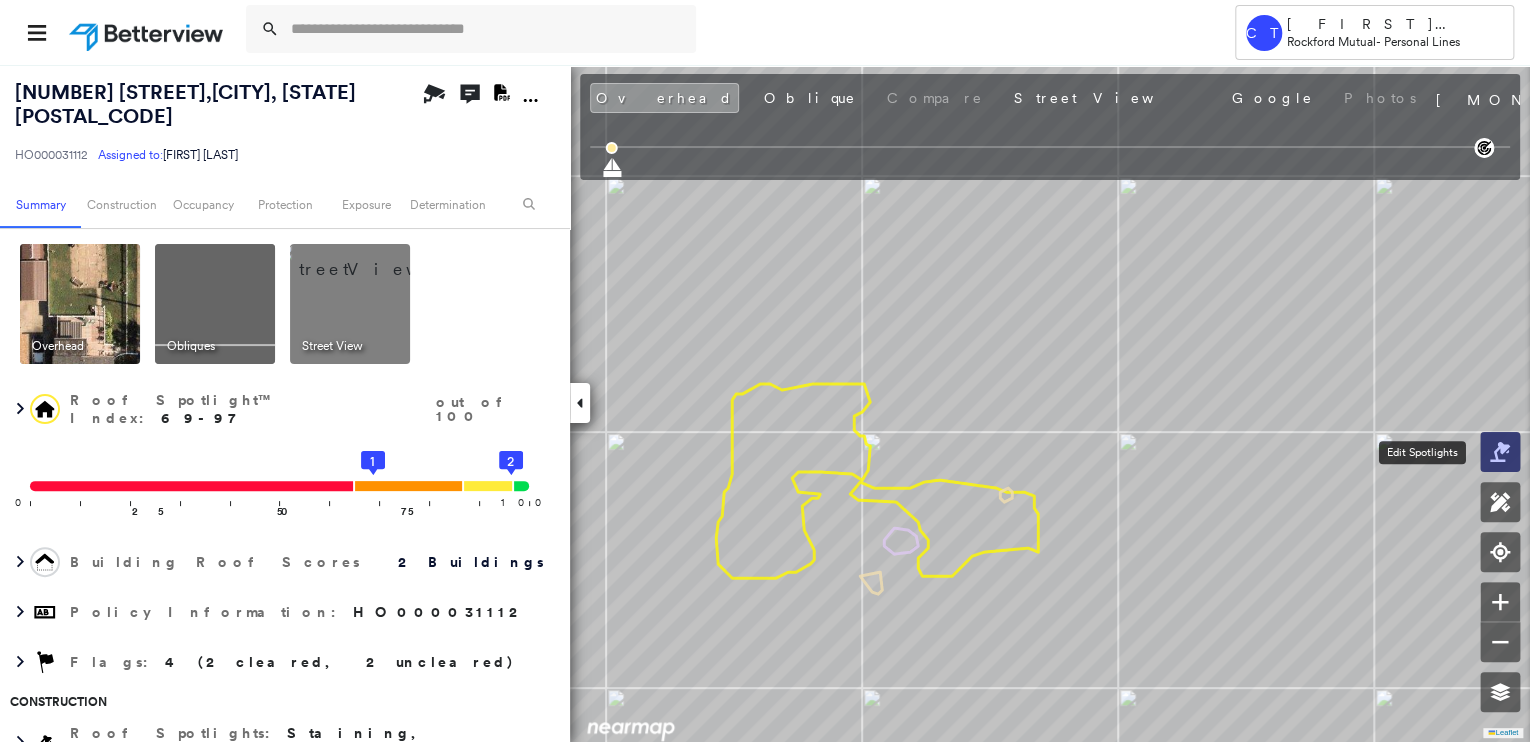 click 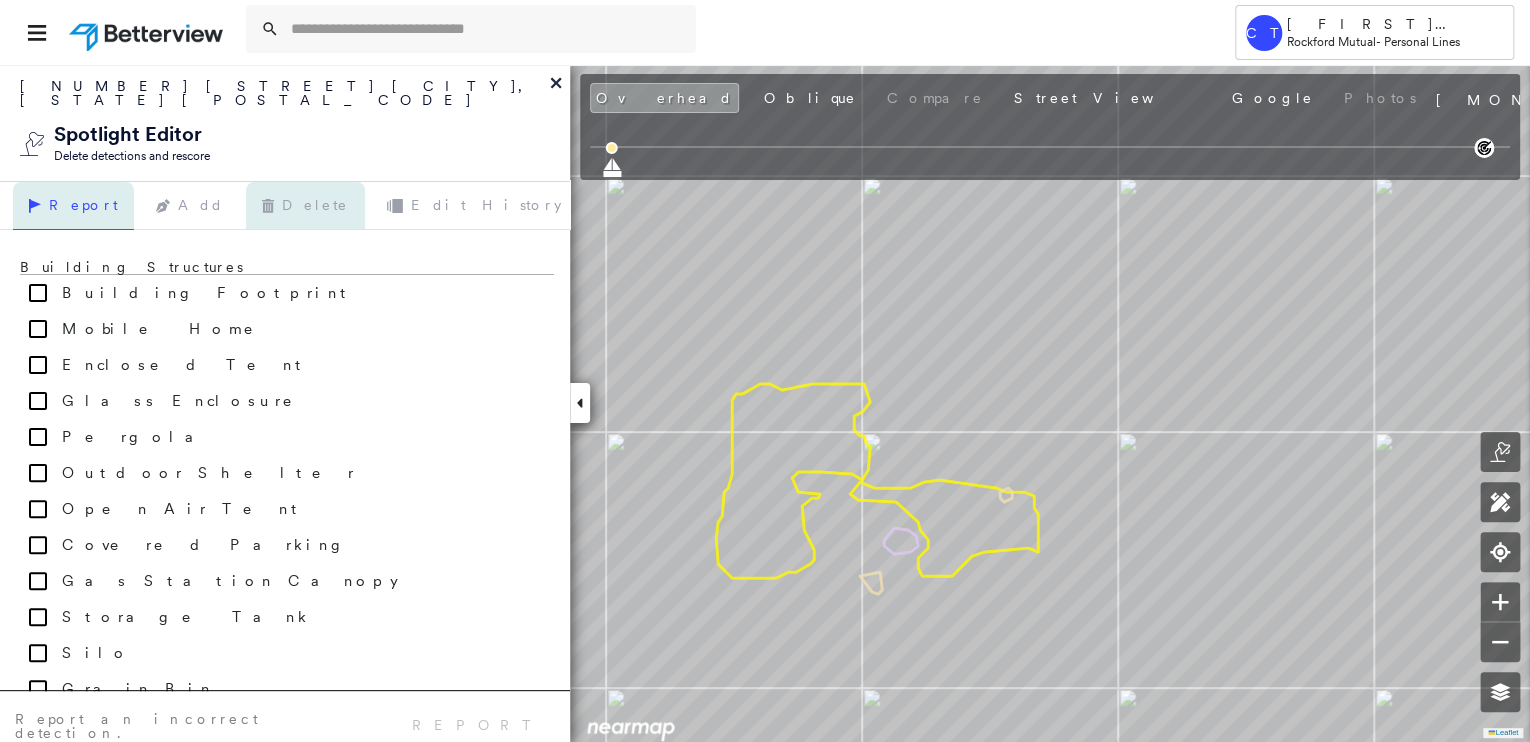 click on "Delete" at bounding box center (305, 206) 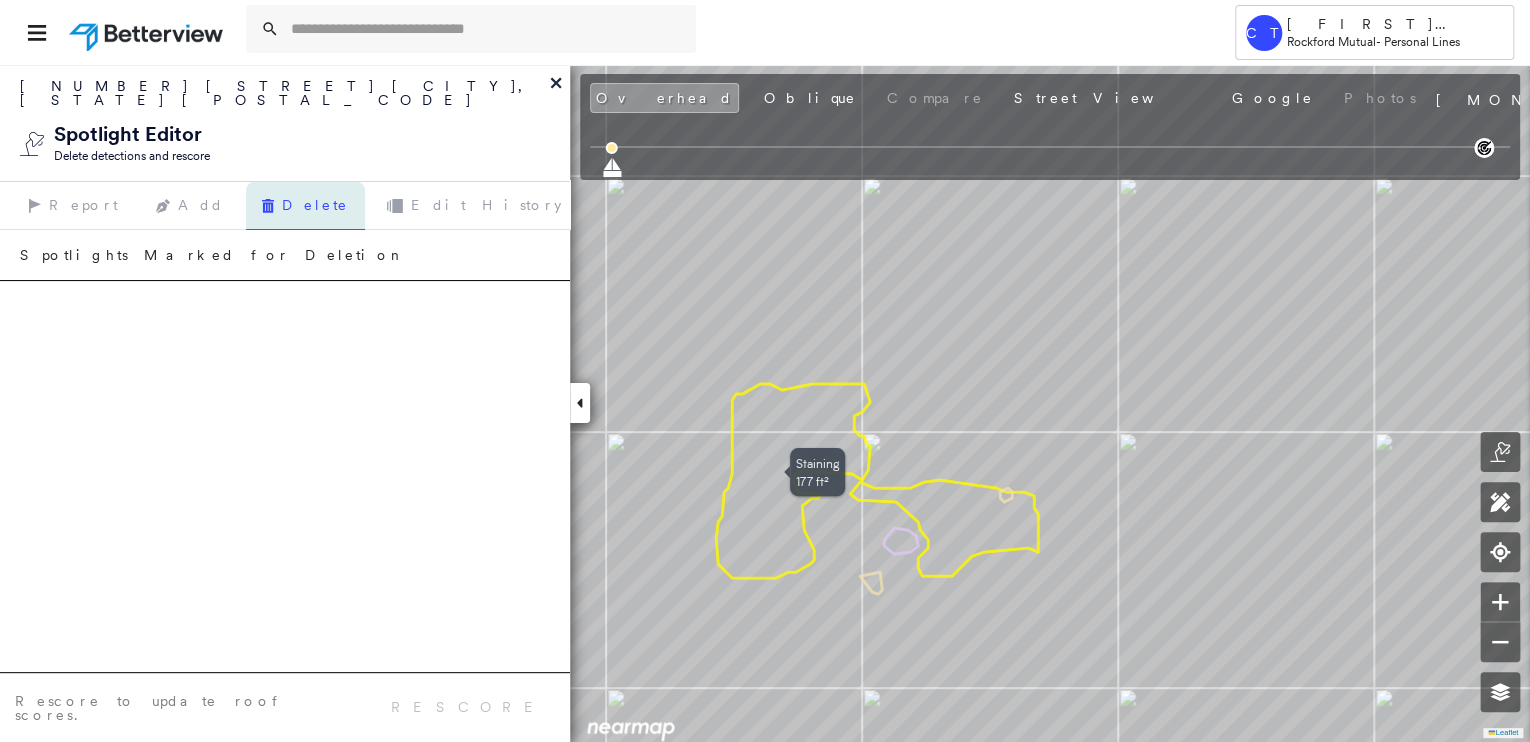click 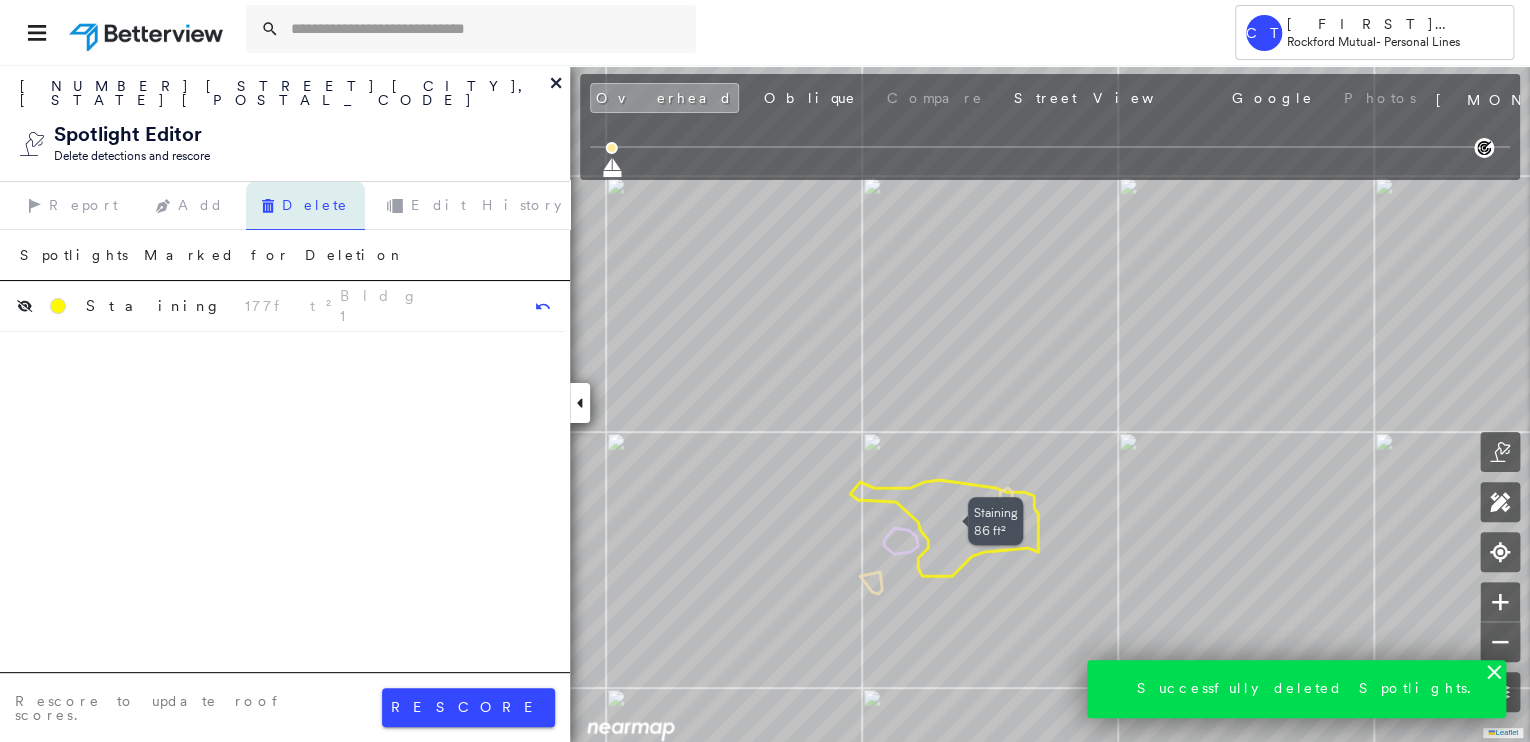 click 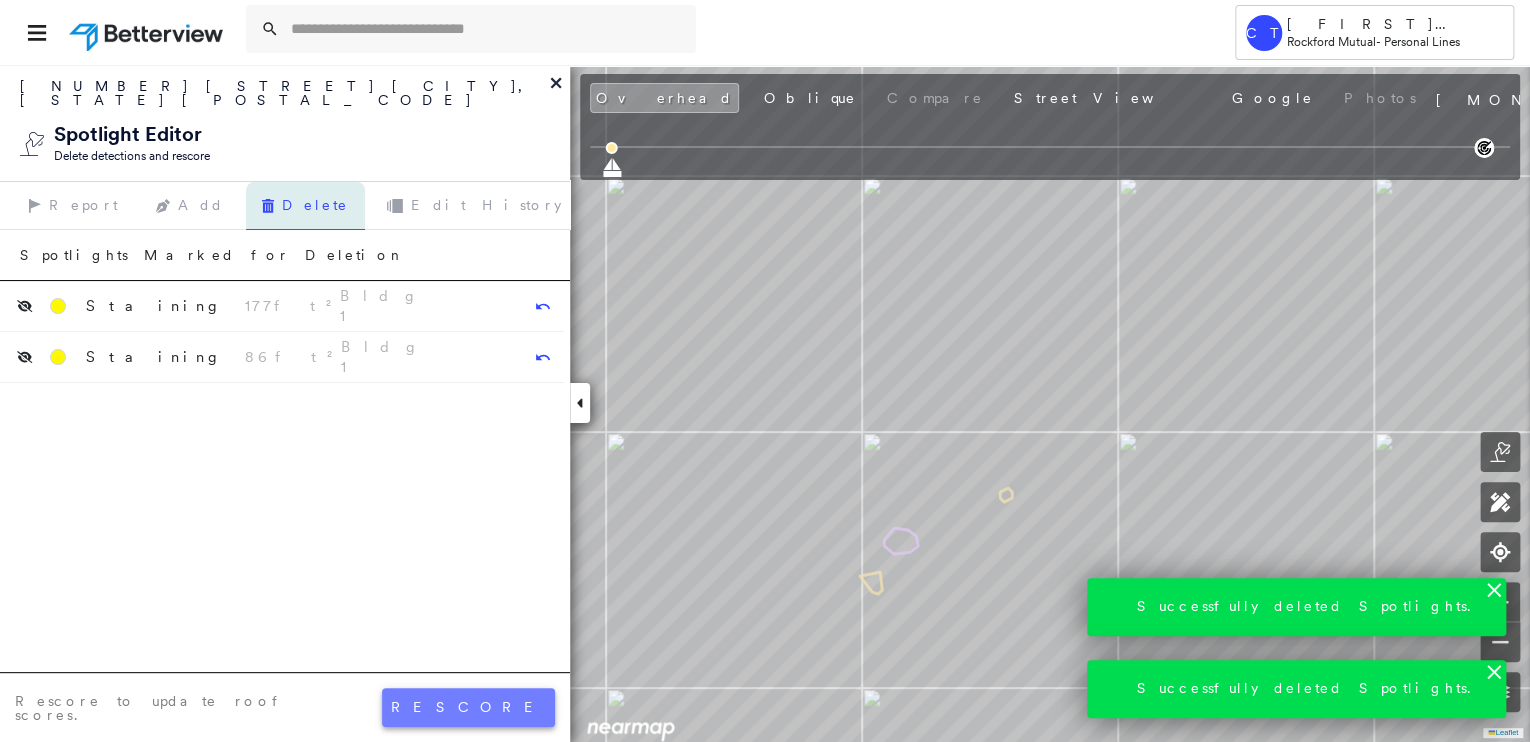 click on "rescore" at bounding box center [468, 707] 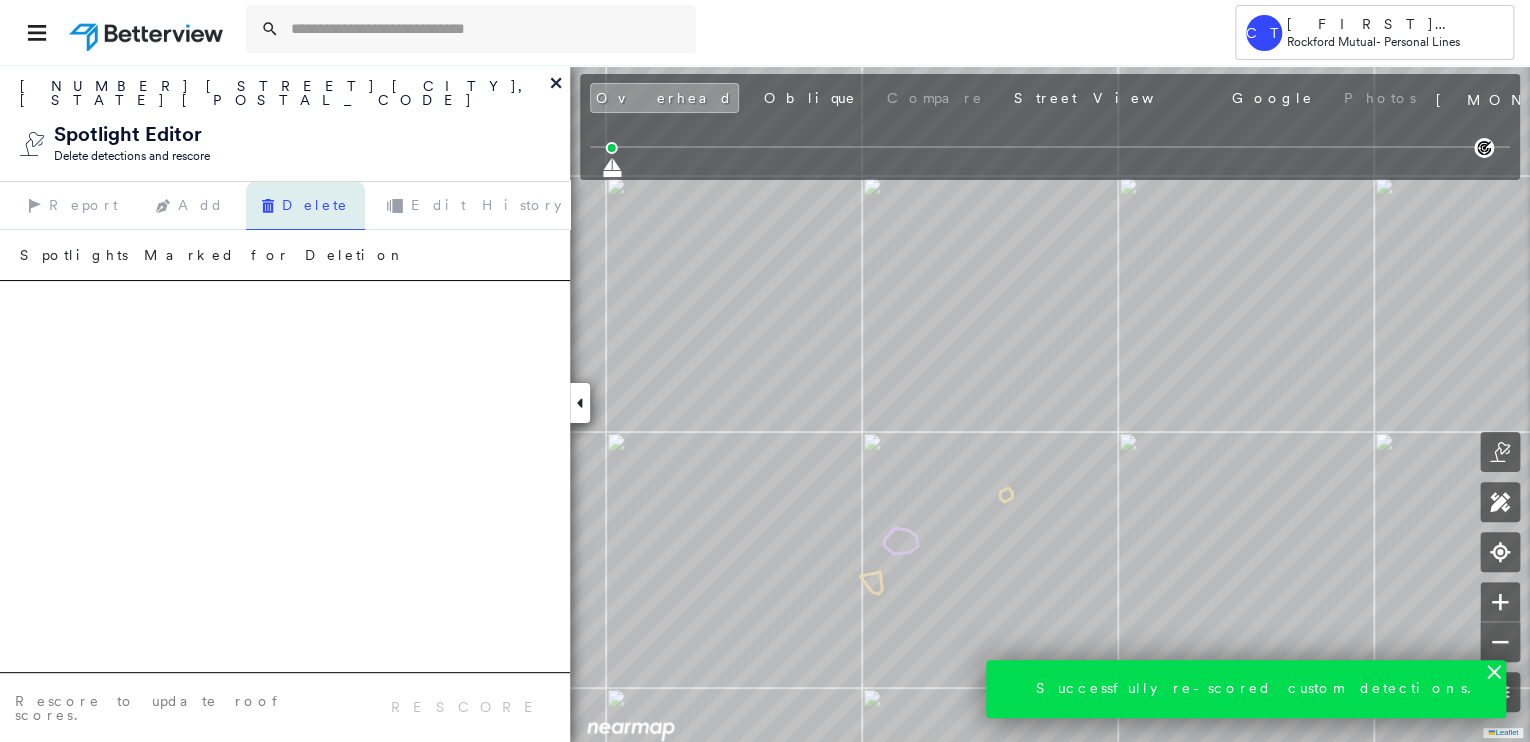 drag, startPoint x: 549, startPoint y: 76, endPoint x: 550, endPoint y: 86, distance: 10.049875 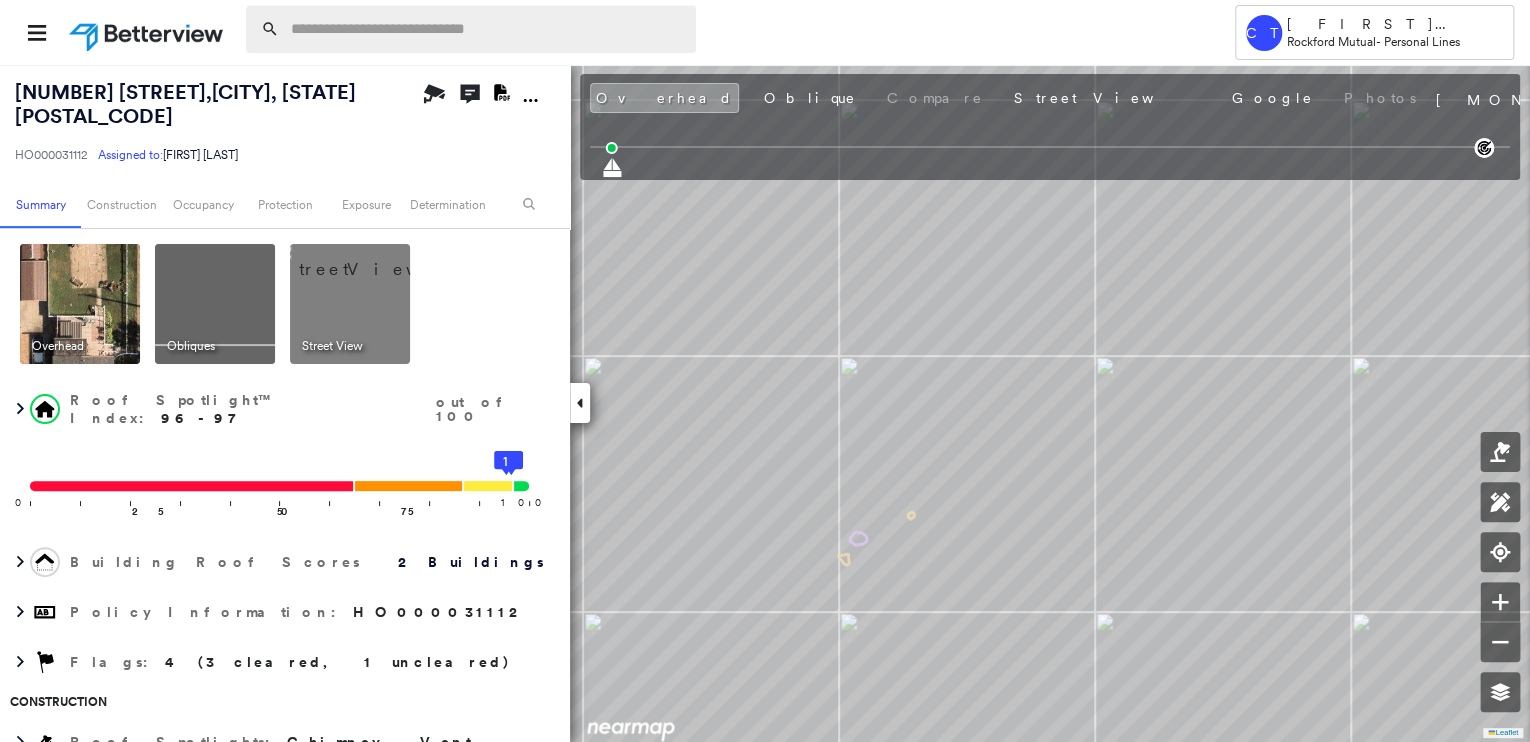 click at bounding box center [487, 29] 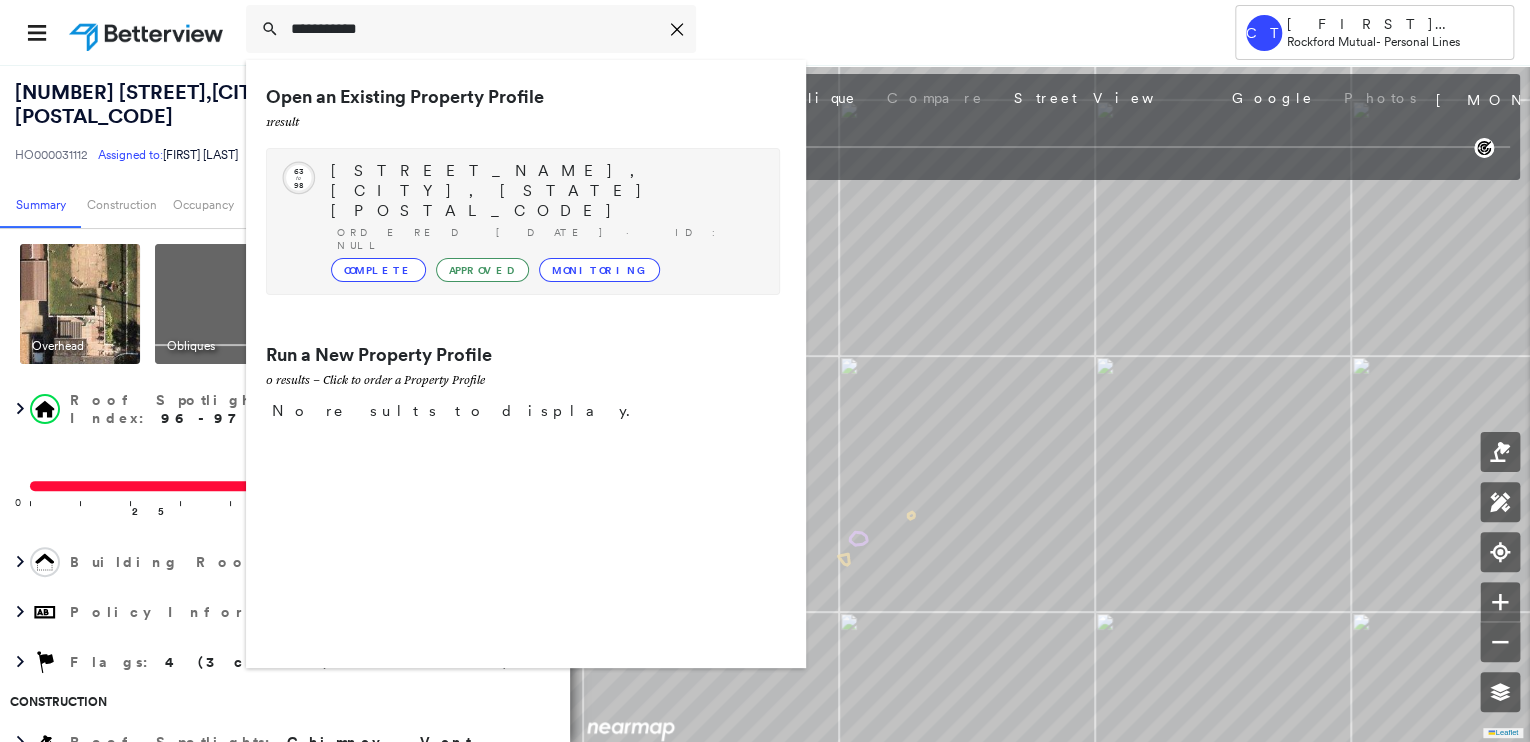type on "**********" 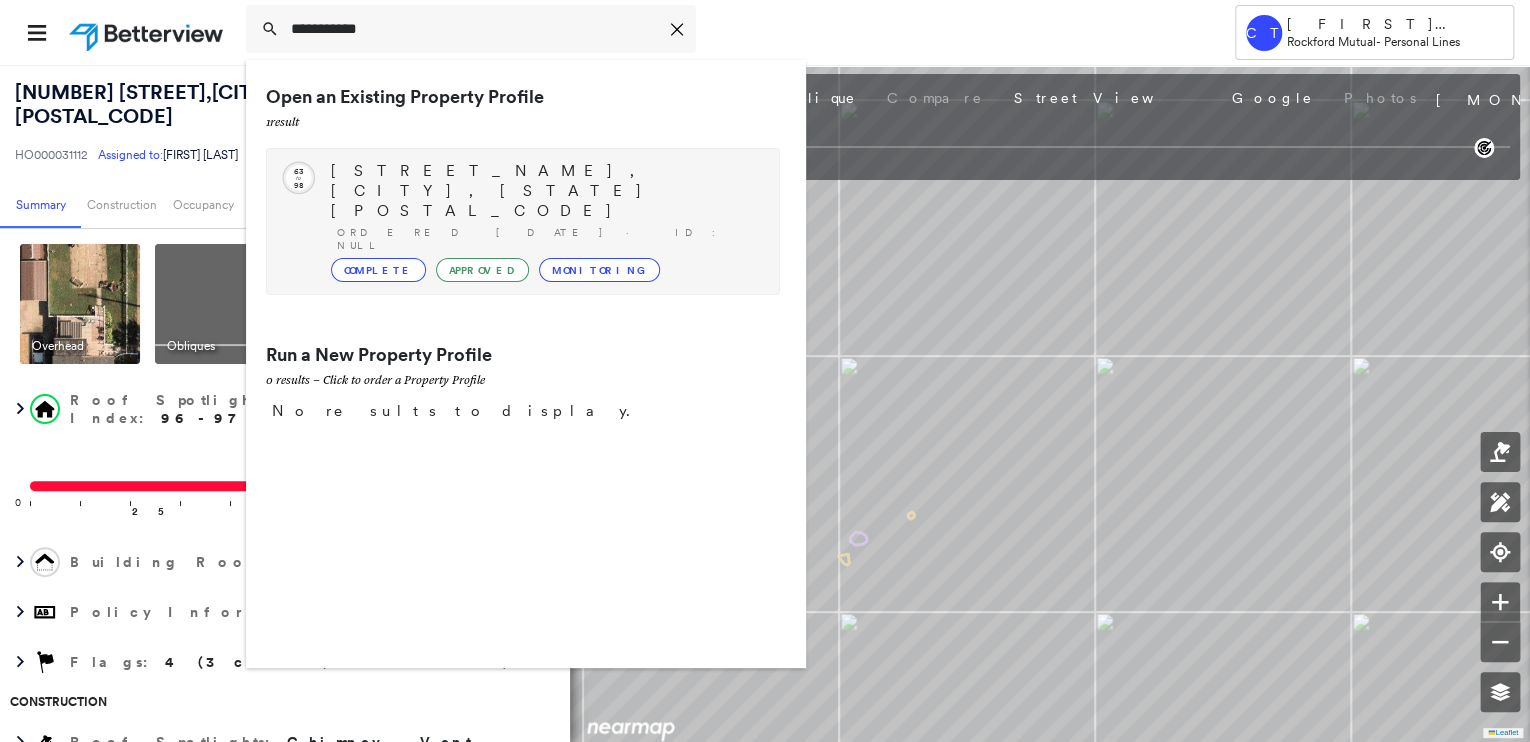 click on "[STREET_NAME], [CITY], [STATE] [POSTAL_CODE] Ordered [DATE] · ID: null Complete Approved Monitoring" at bounding box center (545, 221) 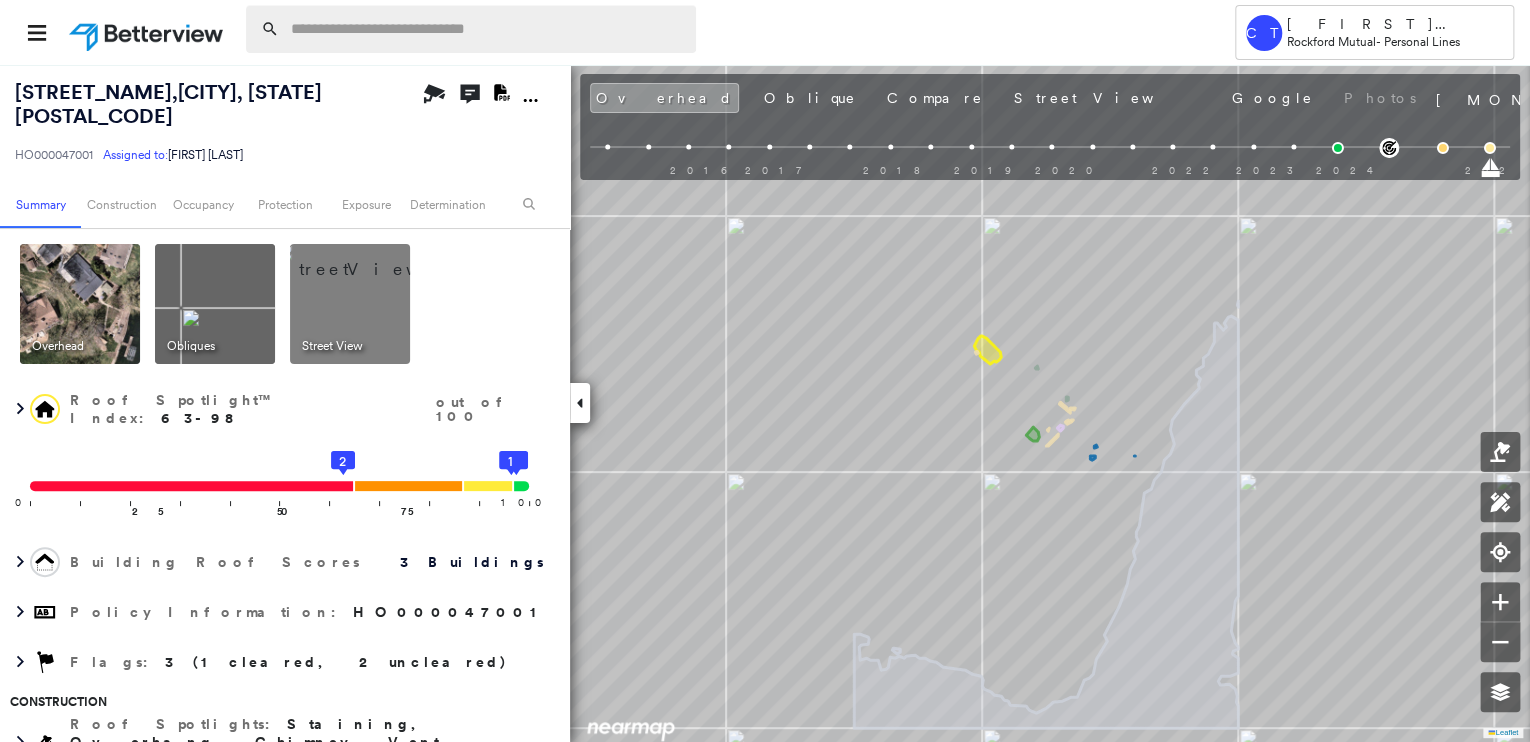 click at bounding box center [487, 29] 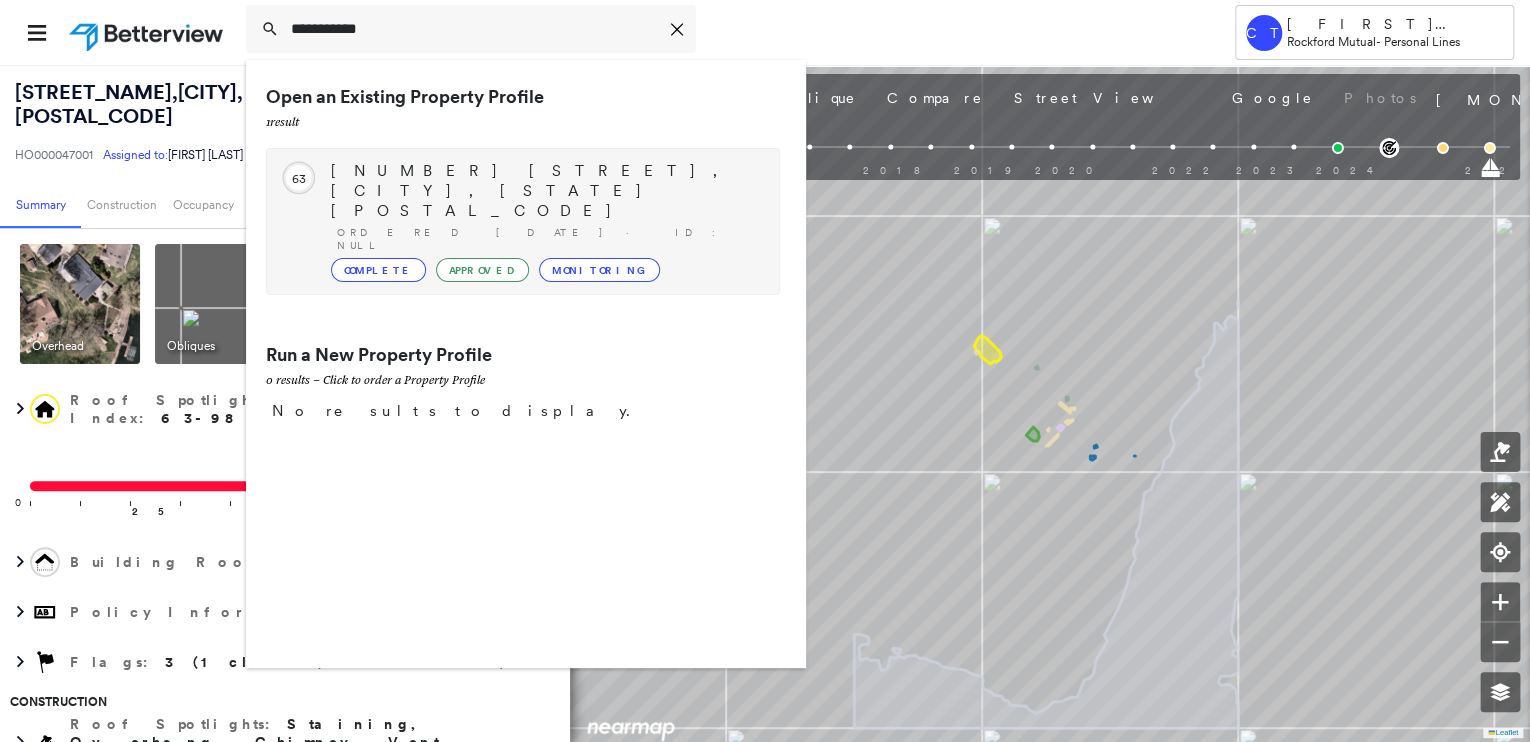 type on "**********" 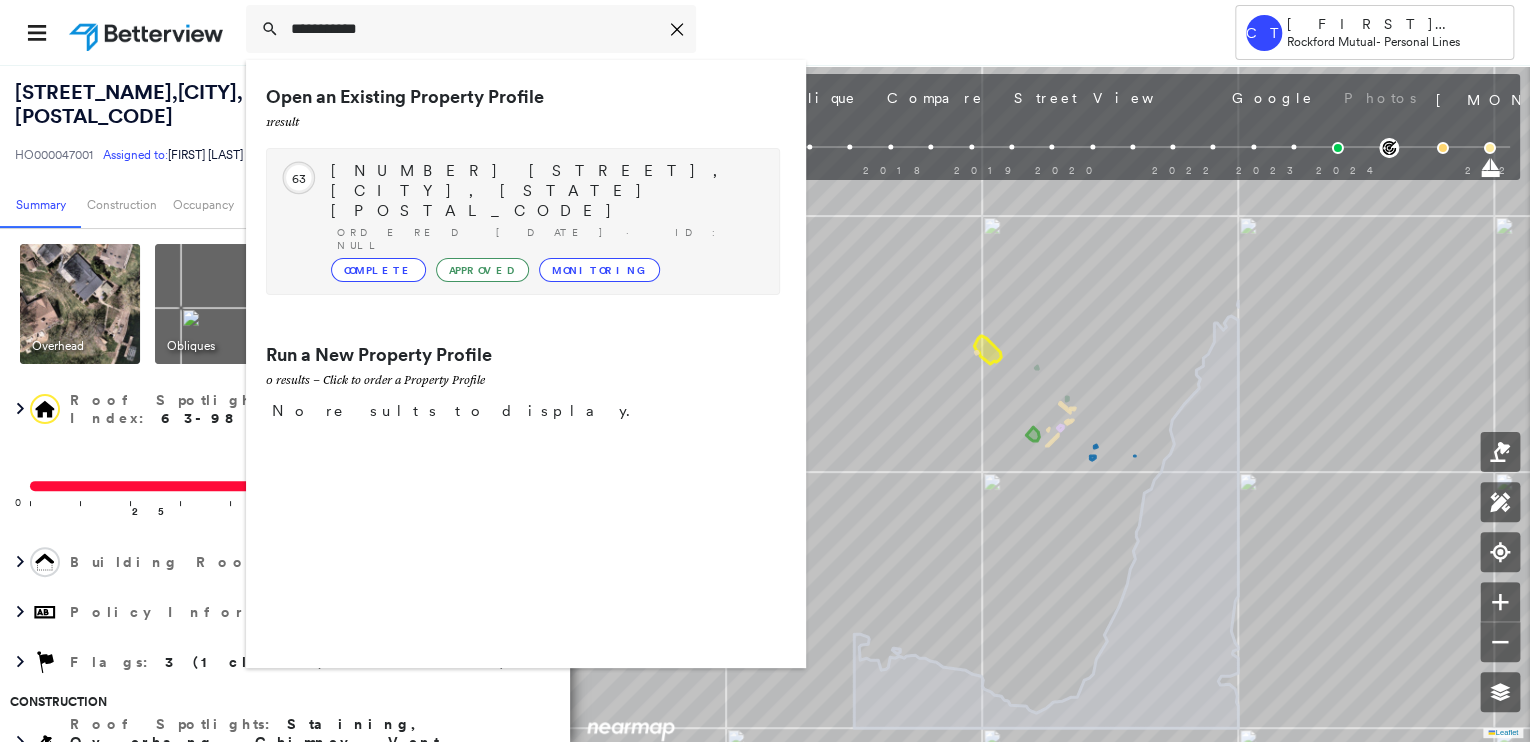 click on "[NUMBER] [STREET], [CITY], [STATE] [POSTAL_CODE]" at bounding box center [545, 191] 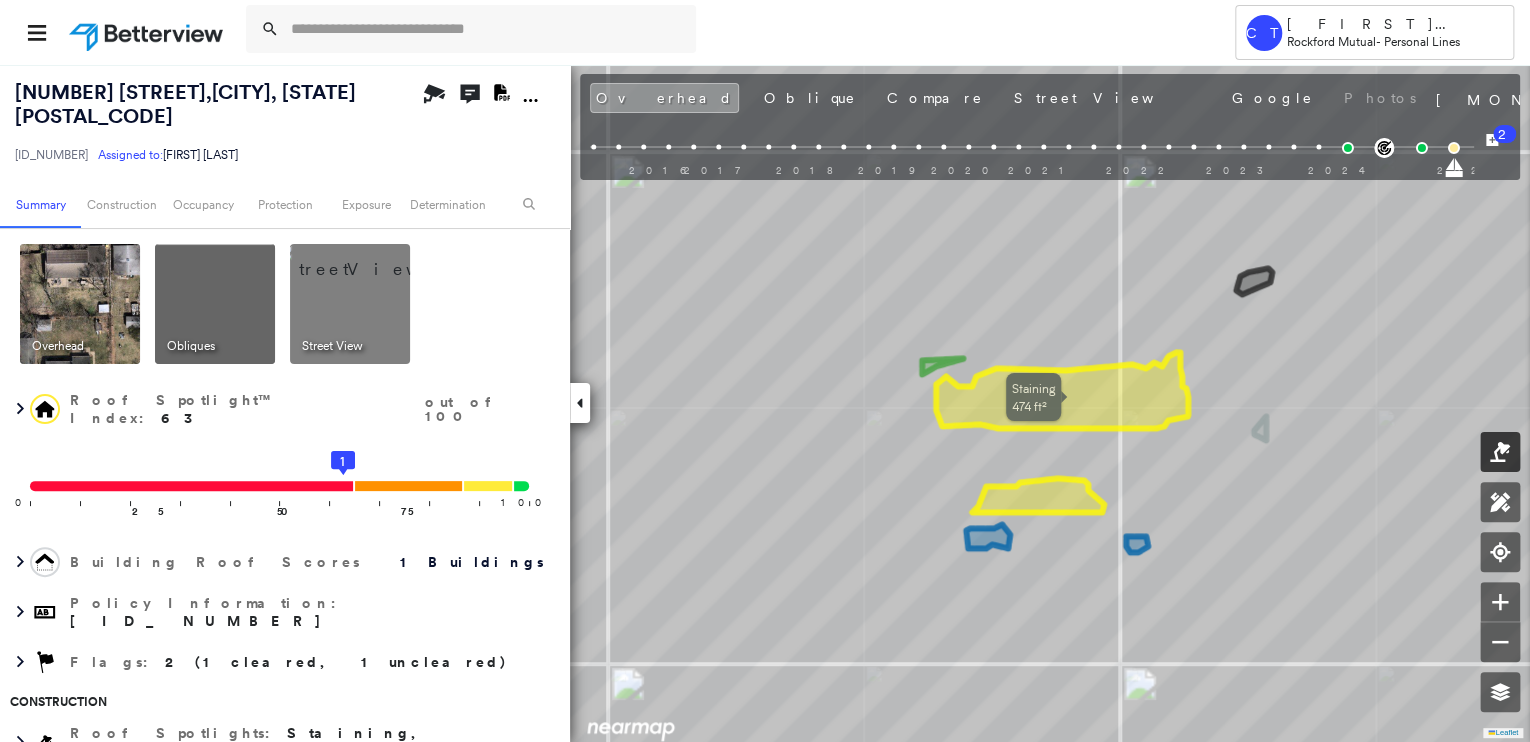 click 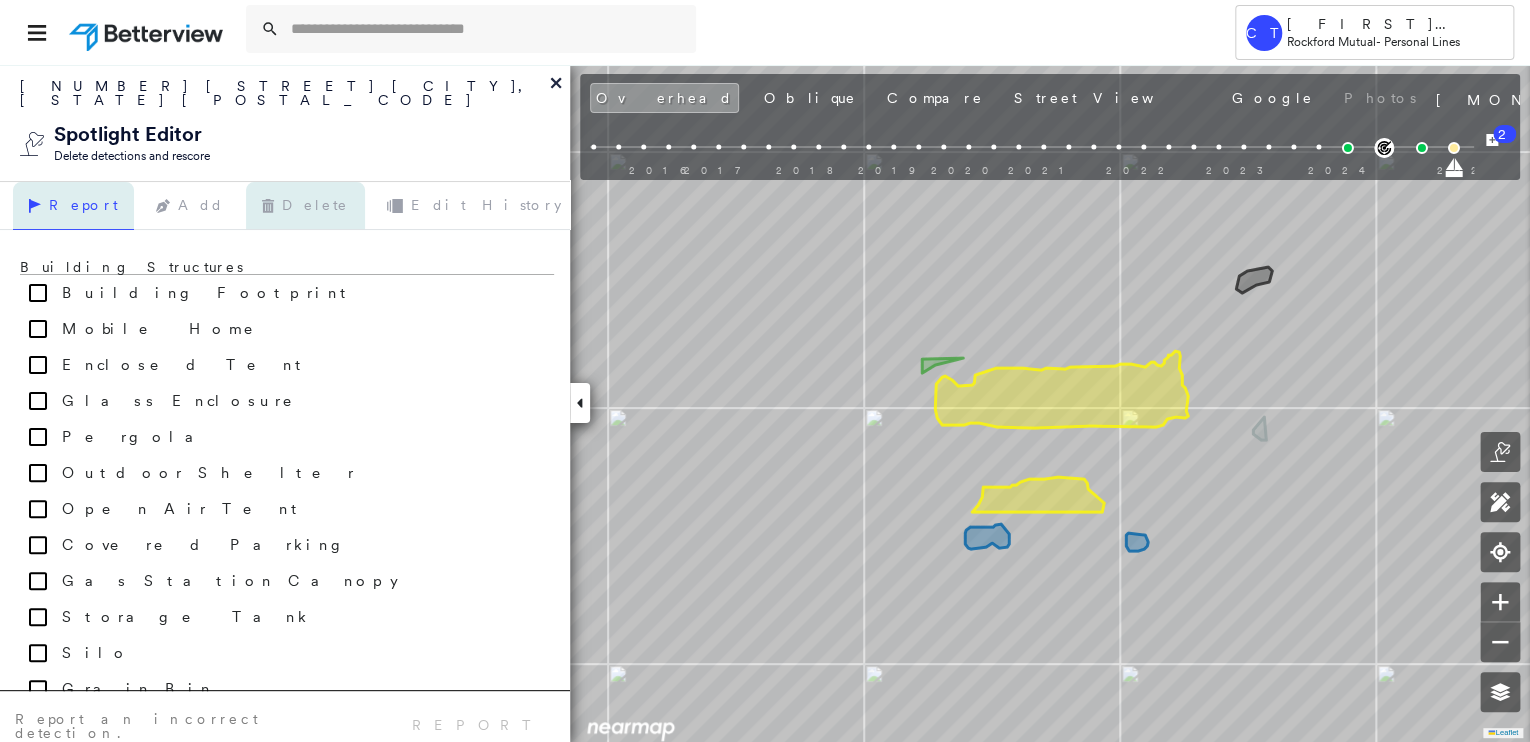 click on "Delete" at bounding box center (305, 206) 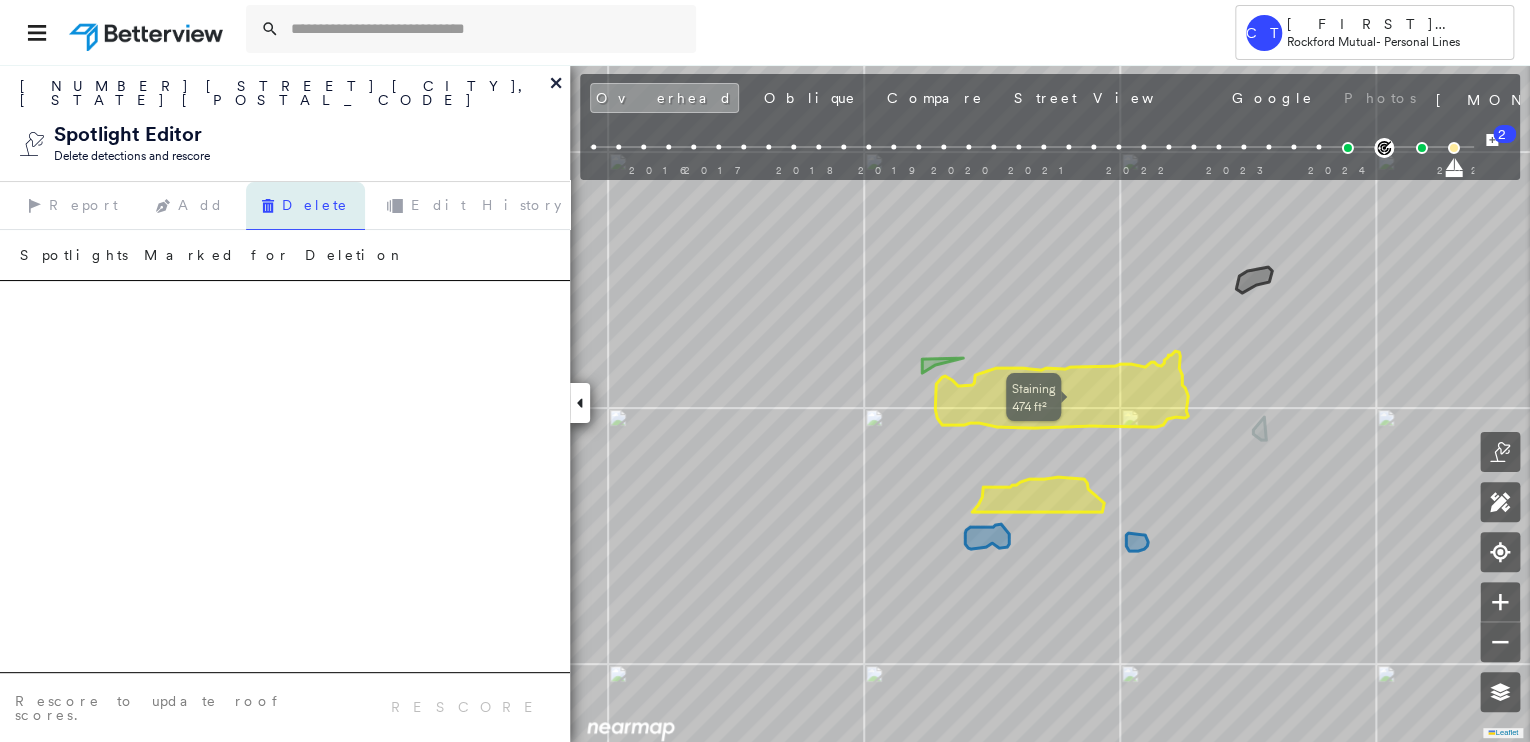 click 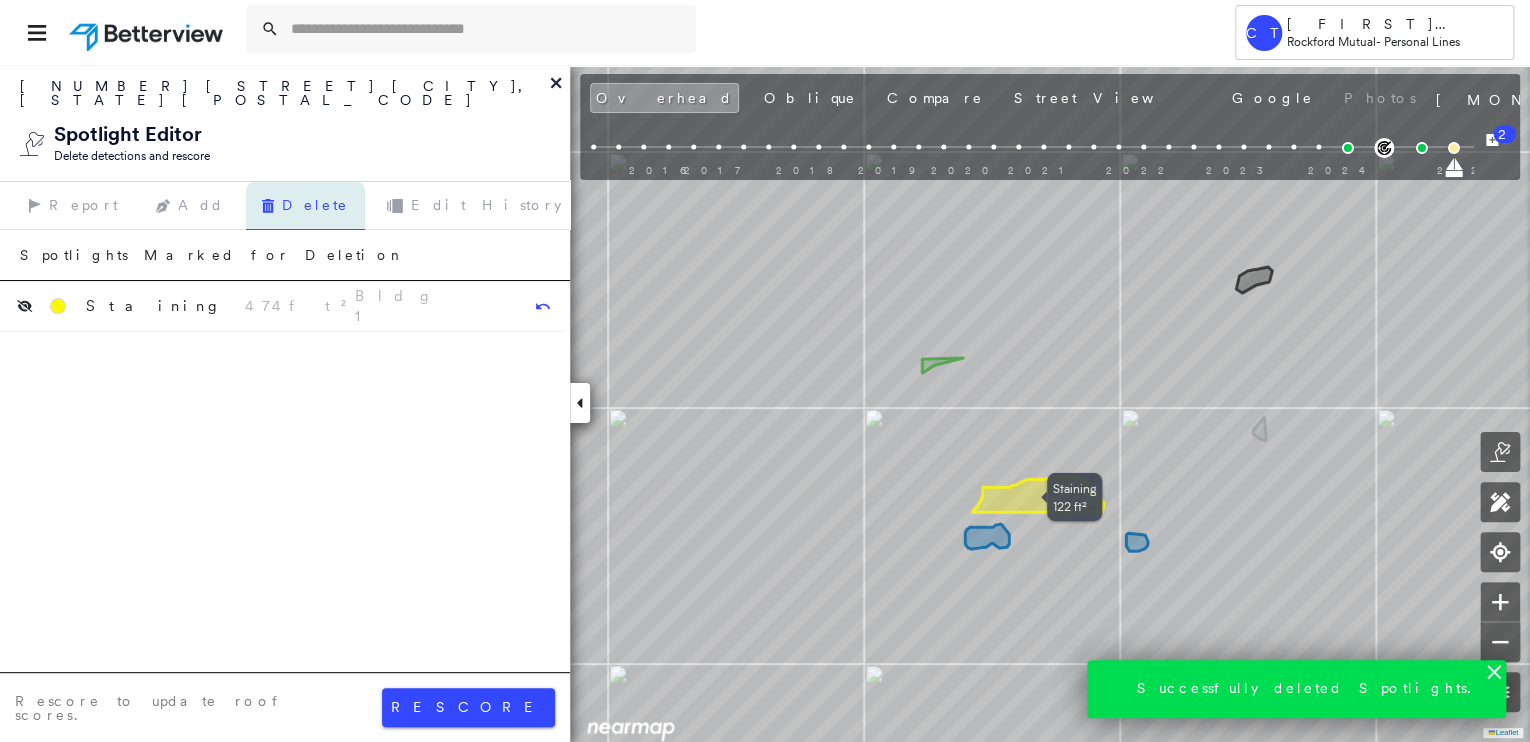 click 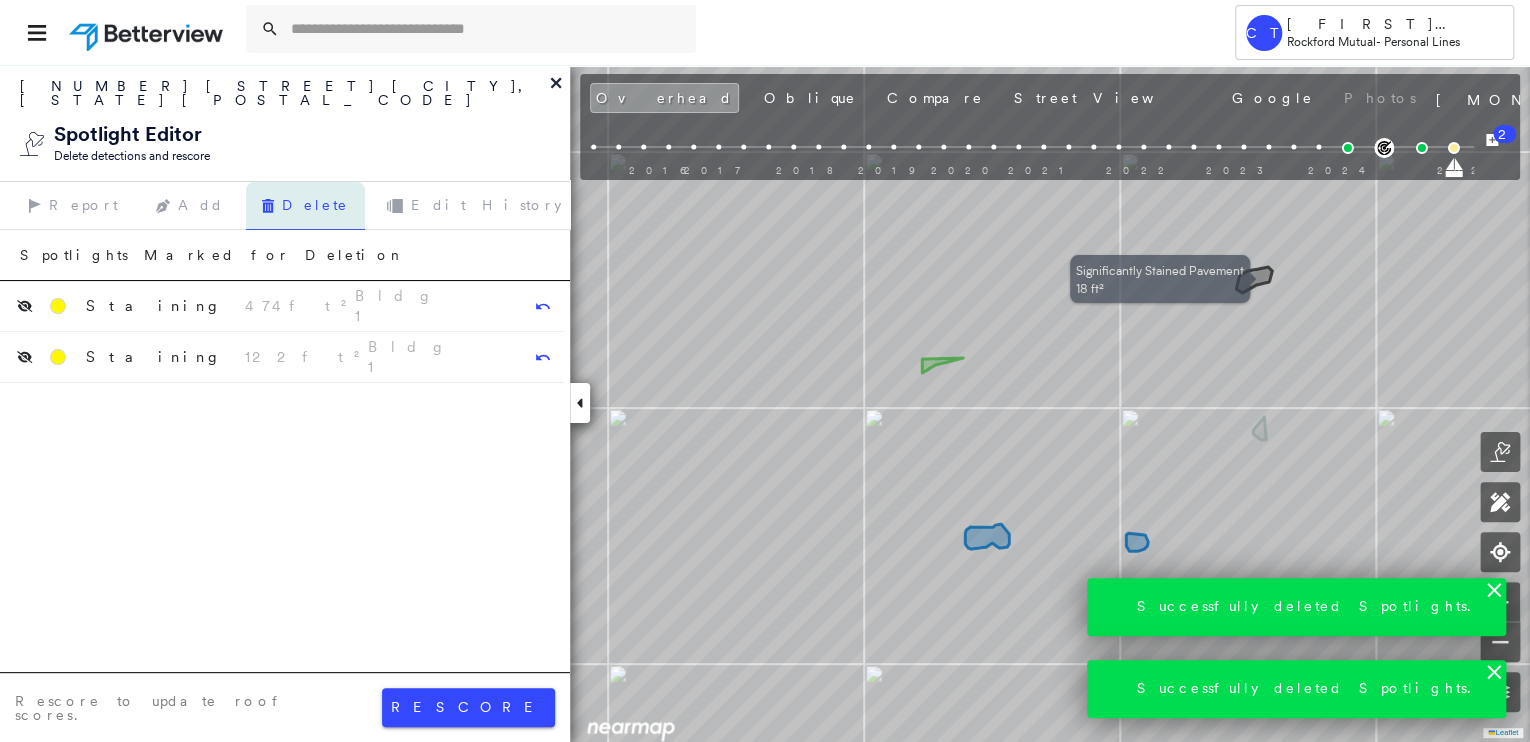 click 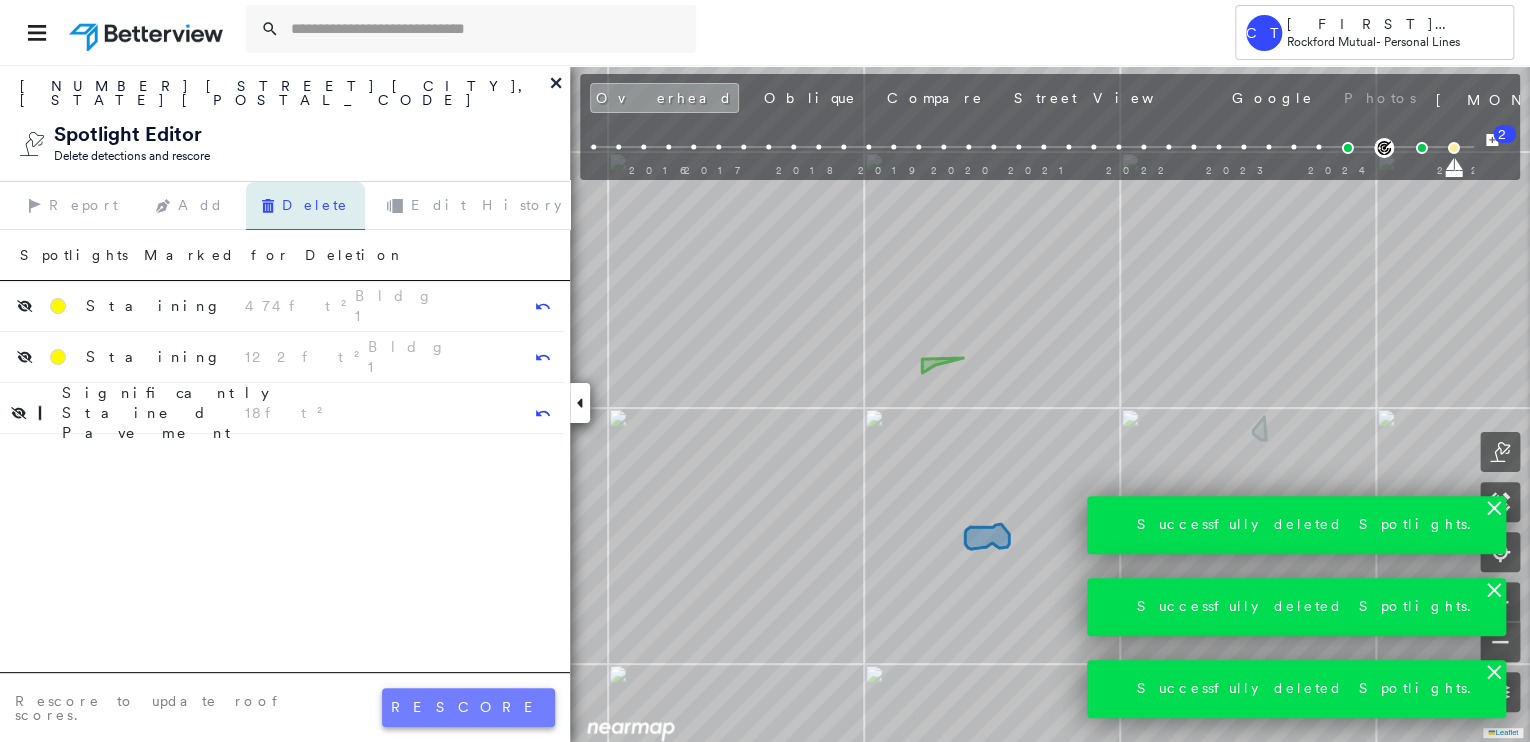 click on "rescore" at bounding box center (468, 707) 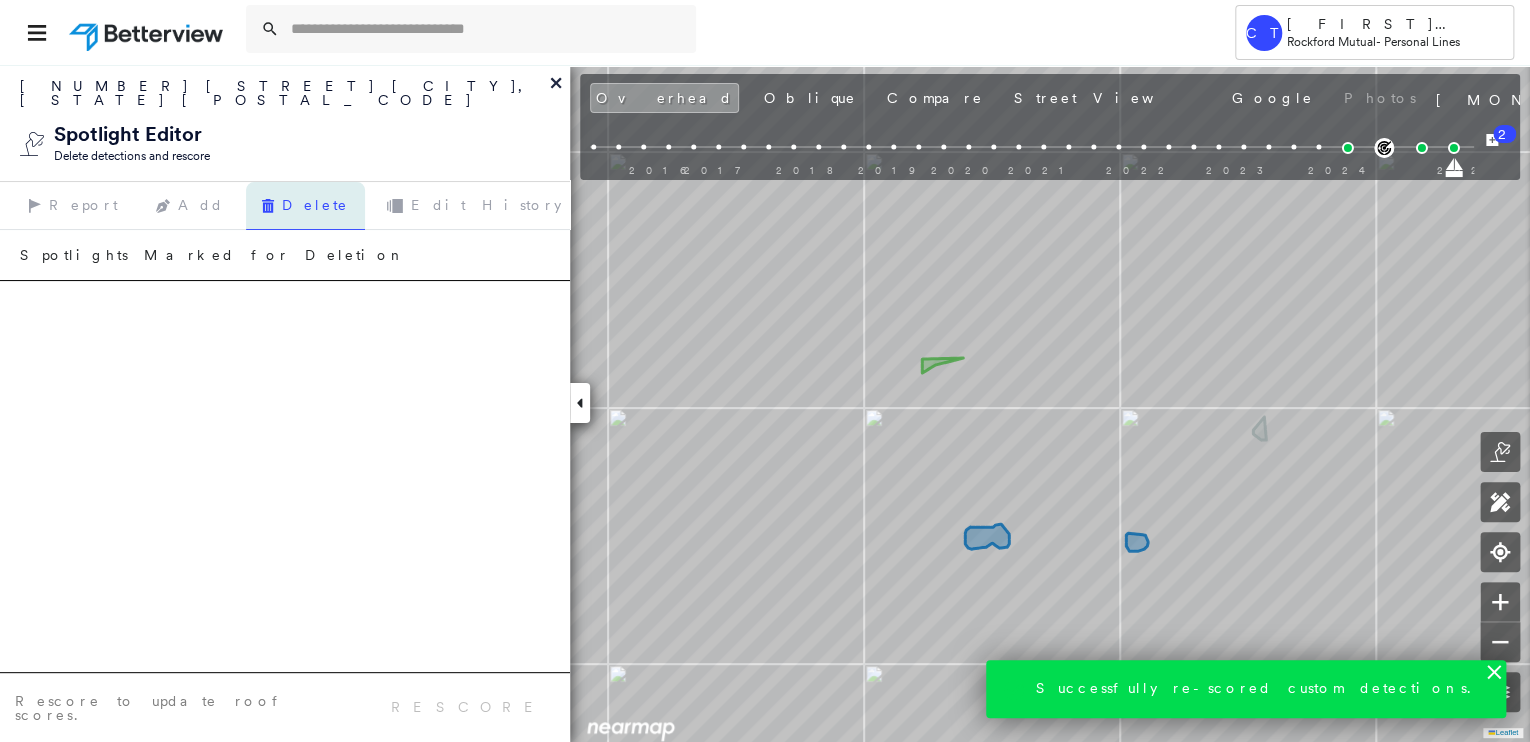 click 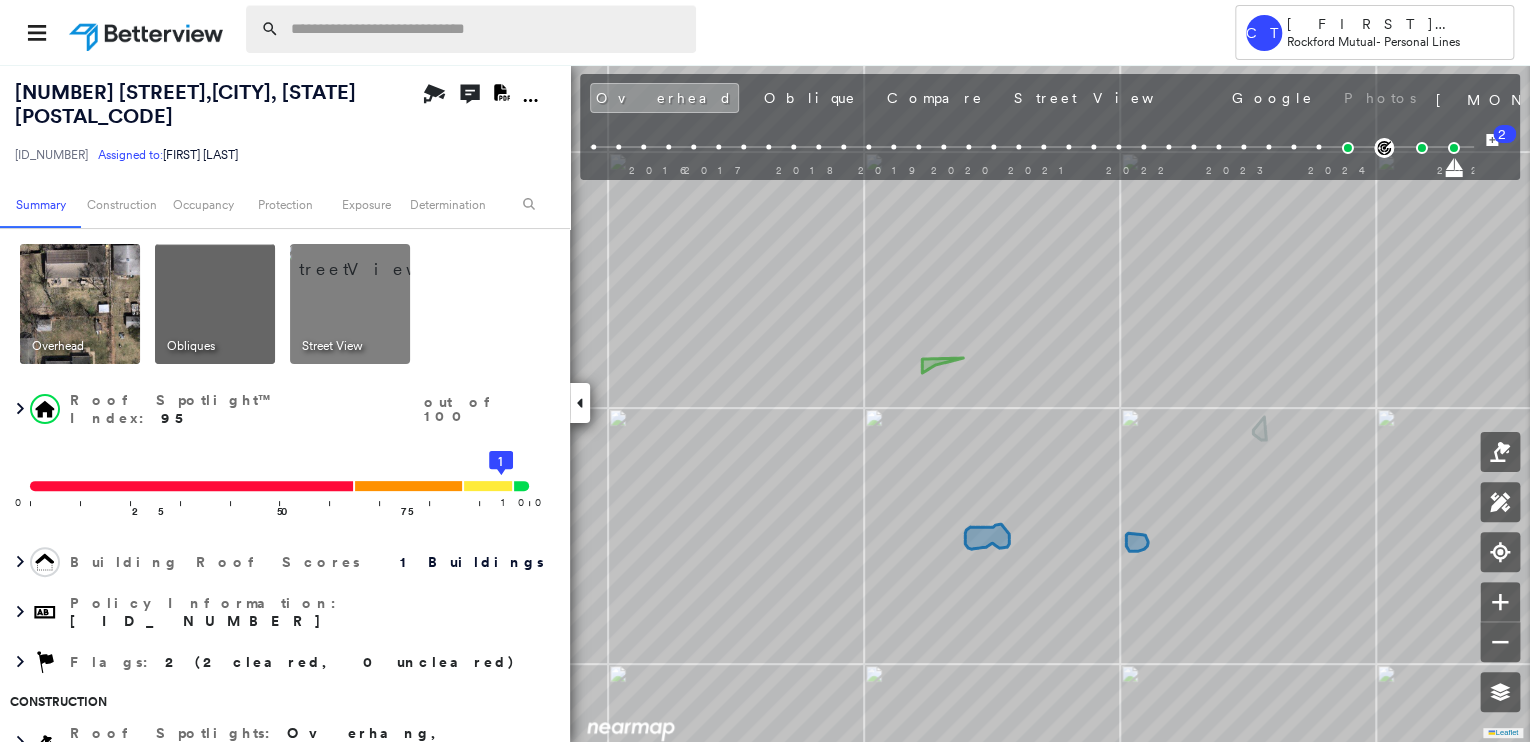 click at bounding box center [487, 29] 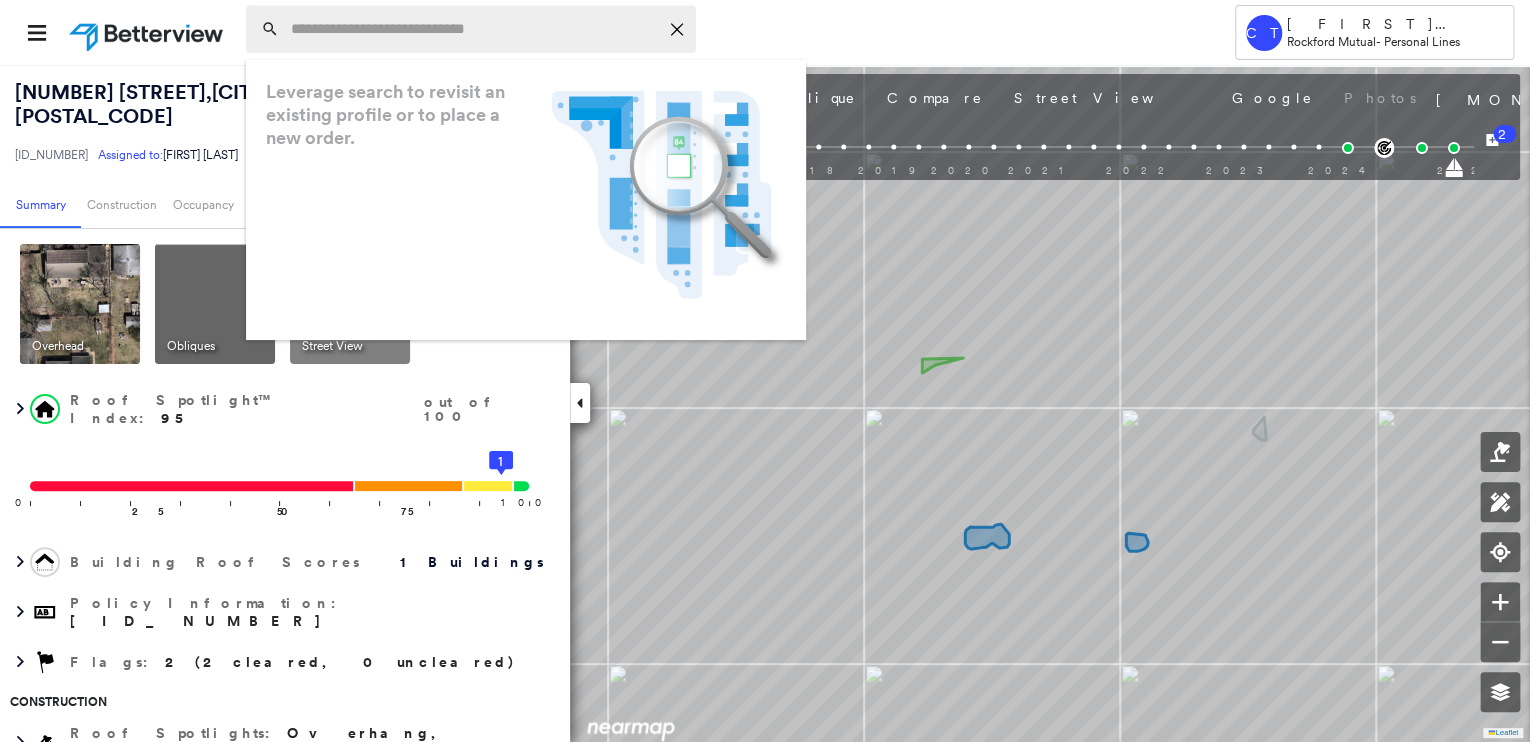 paste on "**********" 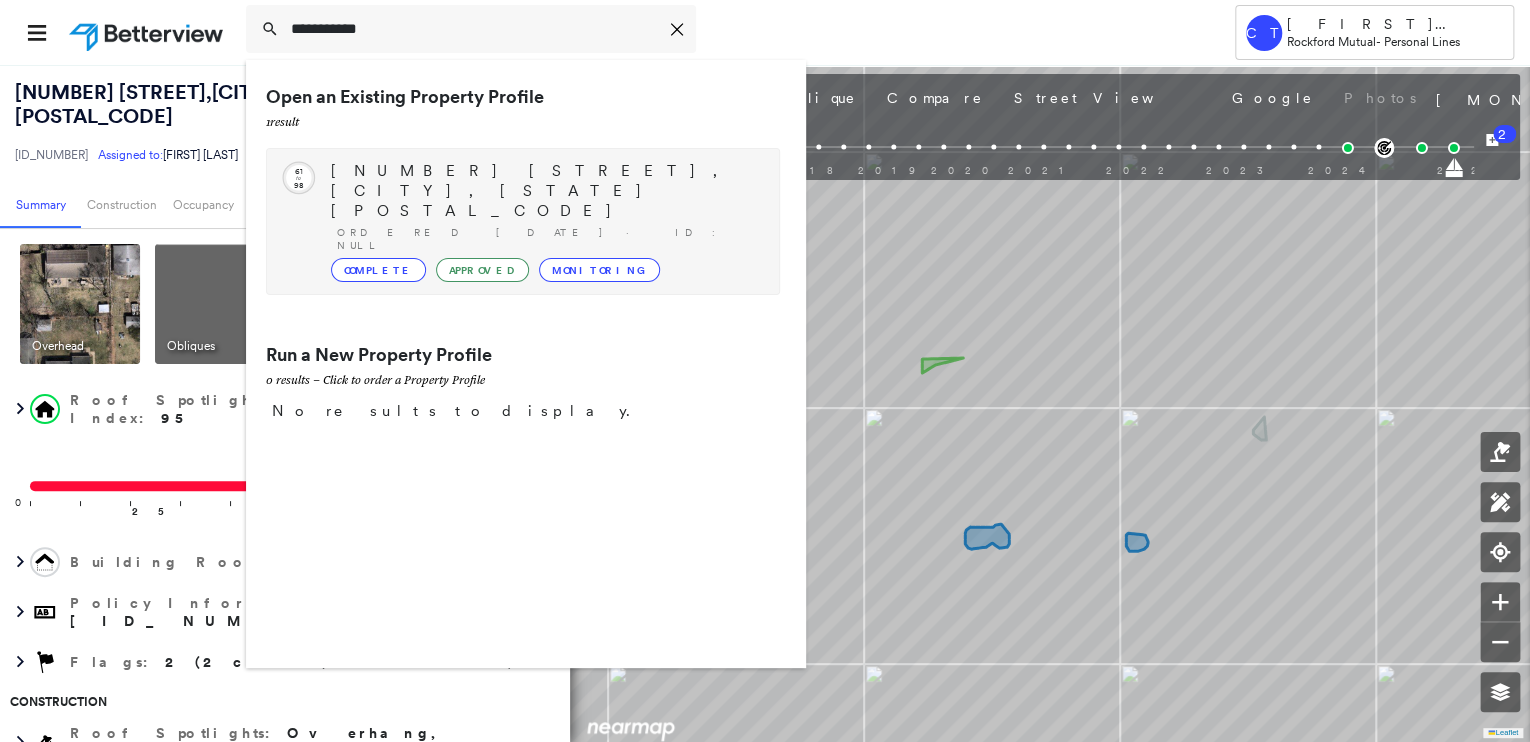 type on "**********" 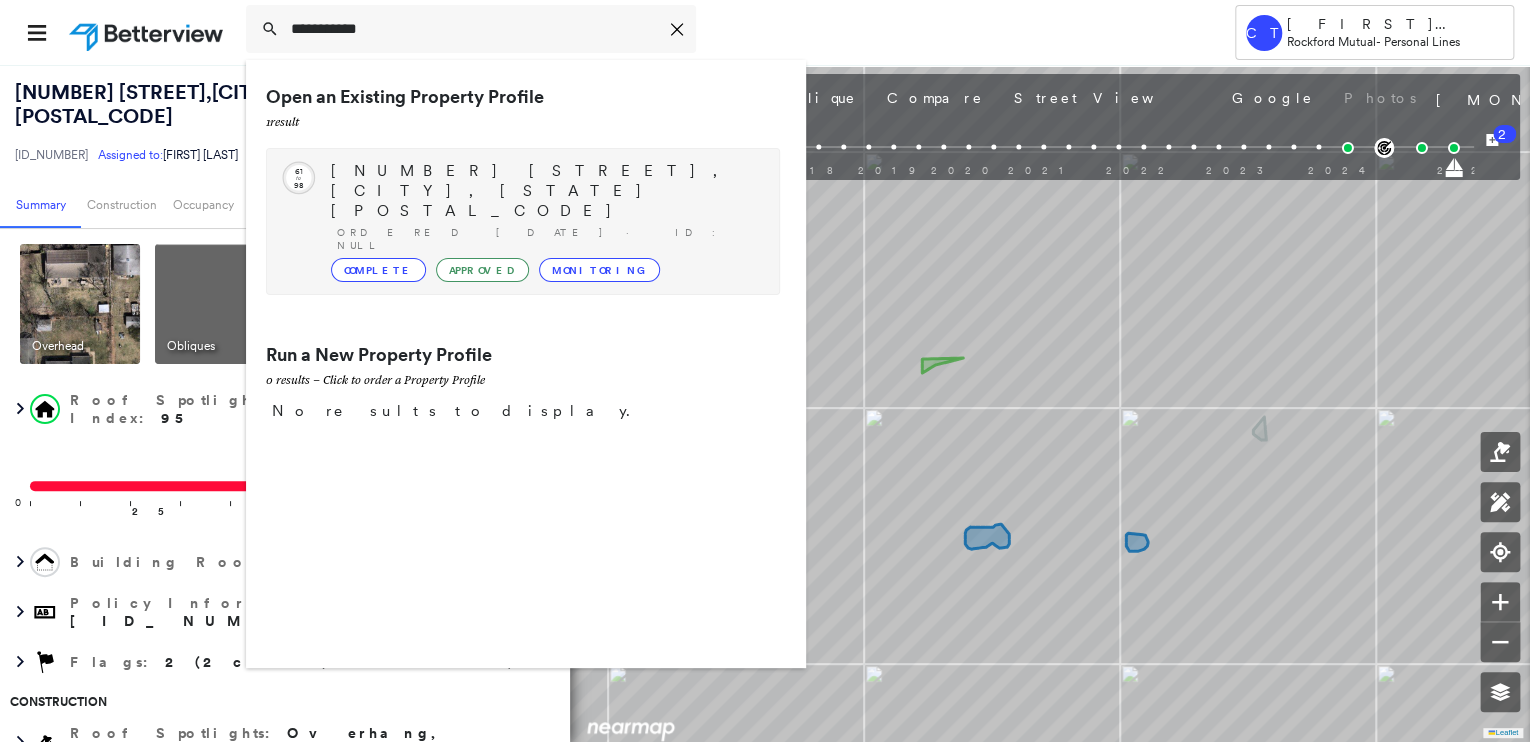 click on "Ordered [DATE] · ID: null" at bounding box center [548, 239] 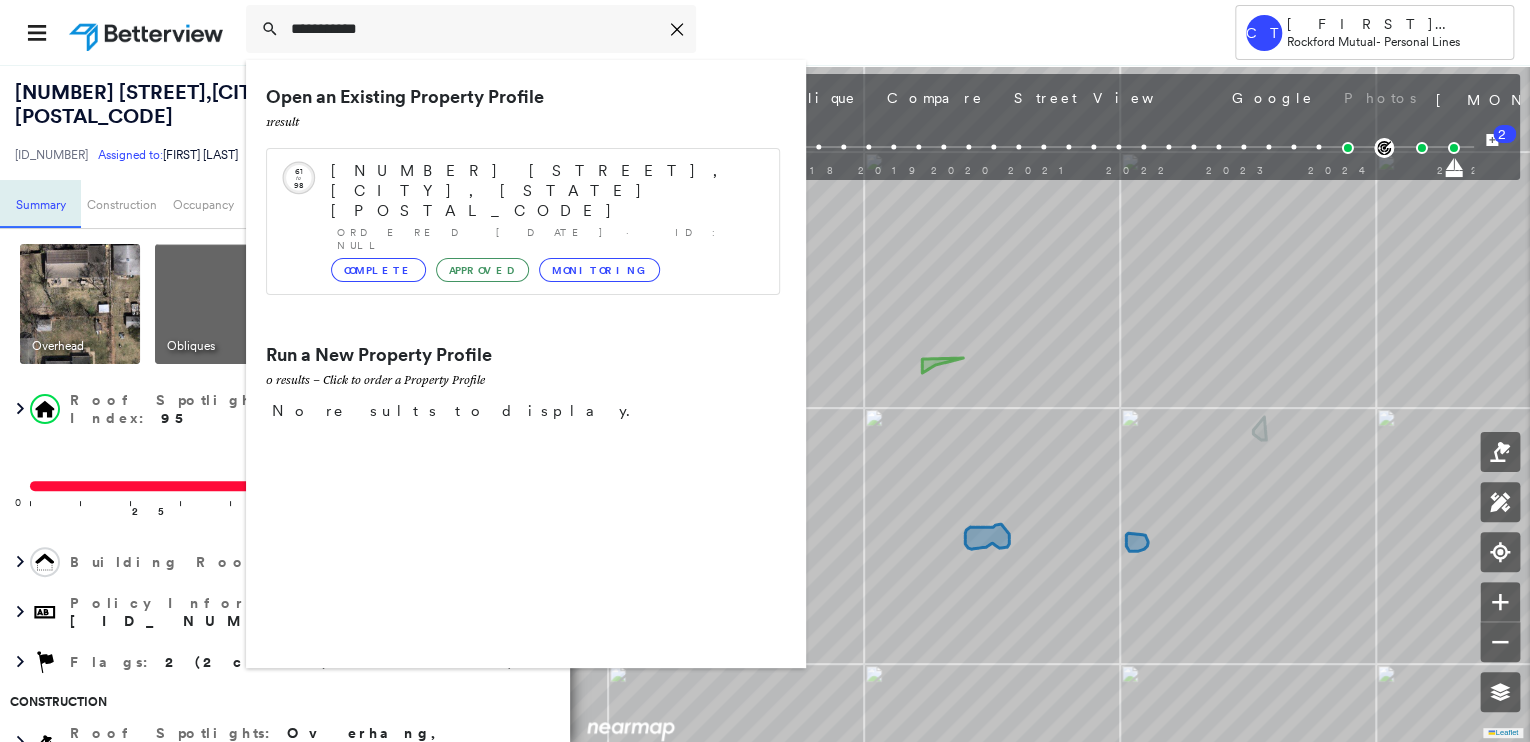 type 